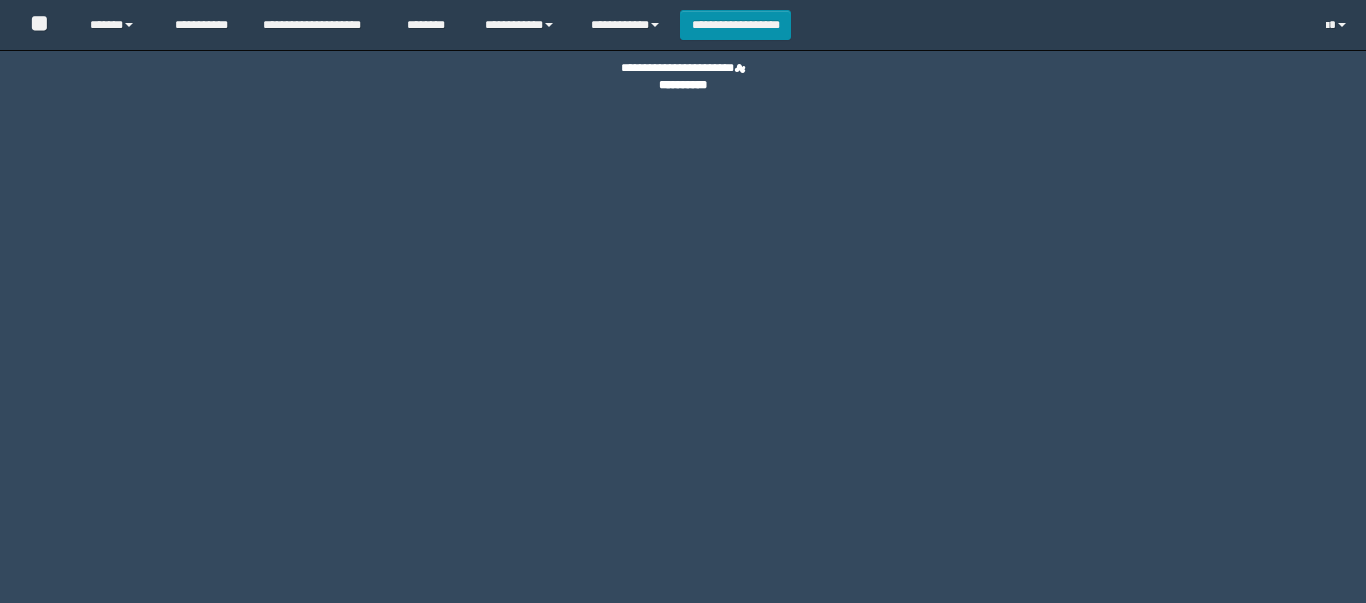 scroll, scrollTop: 0, scrollLeft: 0, axis: both 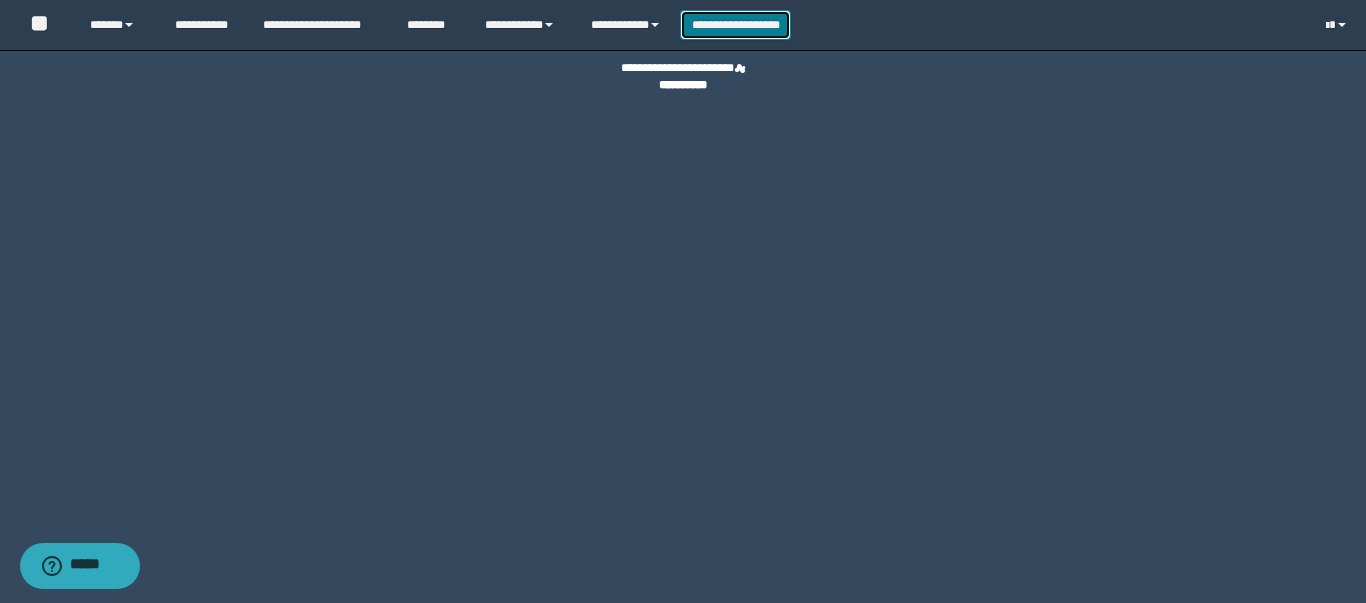 click on "**********" at bounding box center (735, 25) 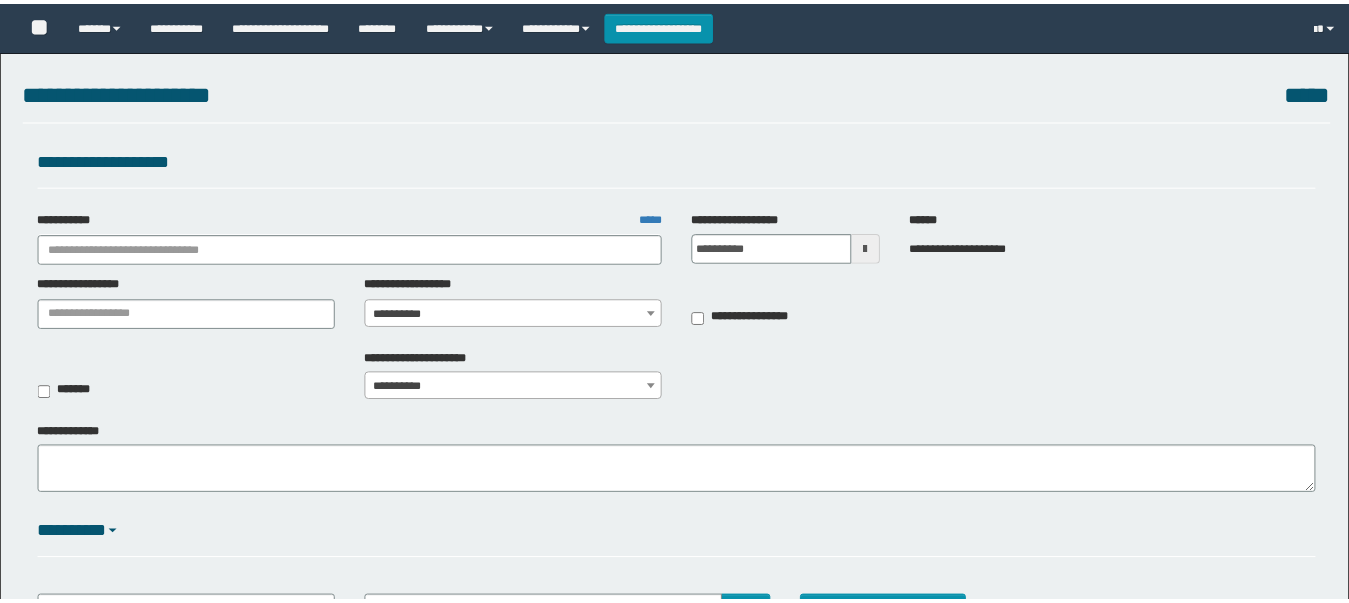scroll, scrollTop: 0, scrollLeft: 0, axis: both 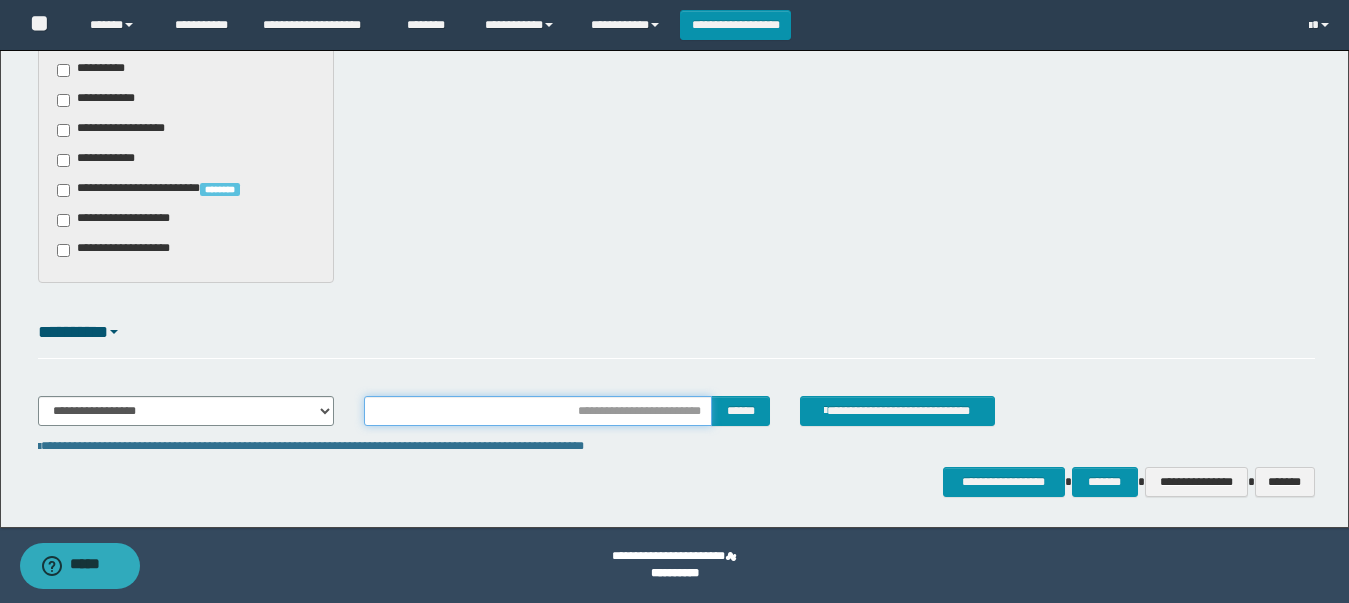 click at bounding box center [537, 411] 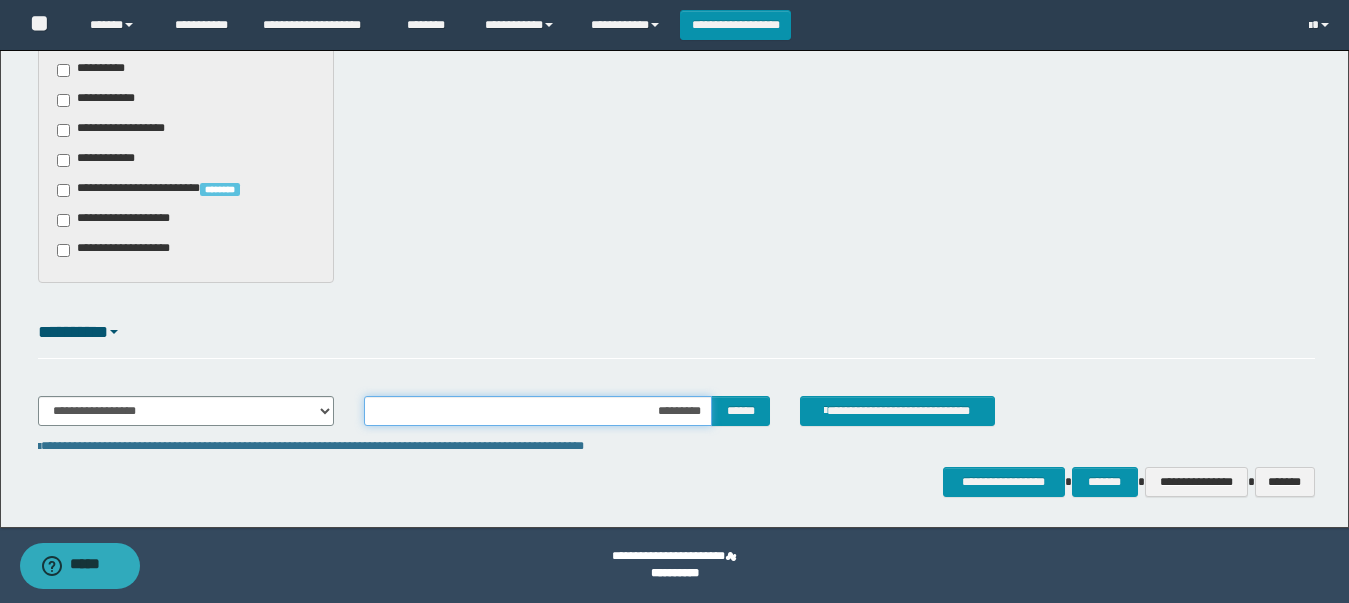type on "**********" 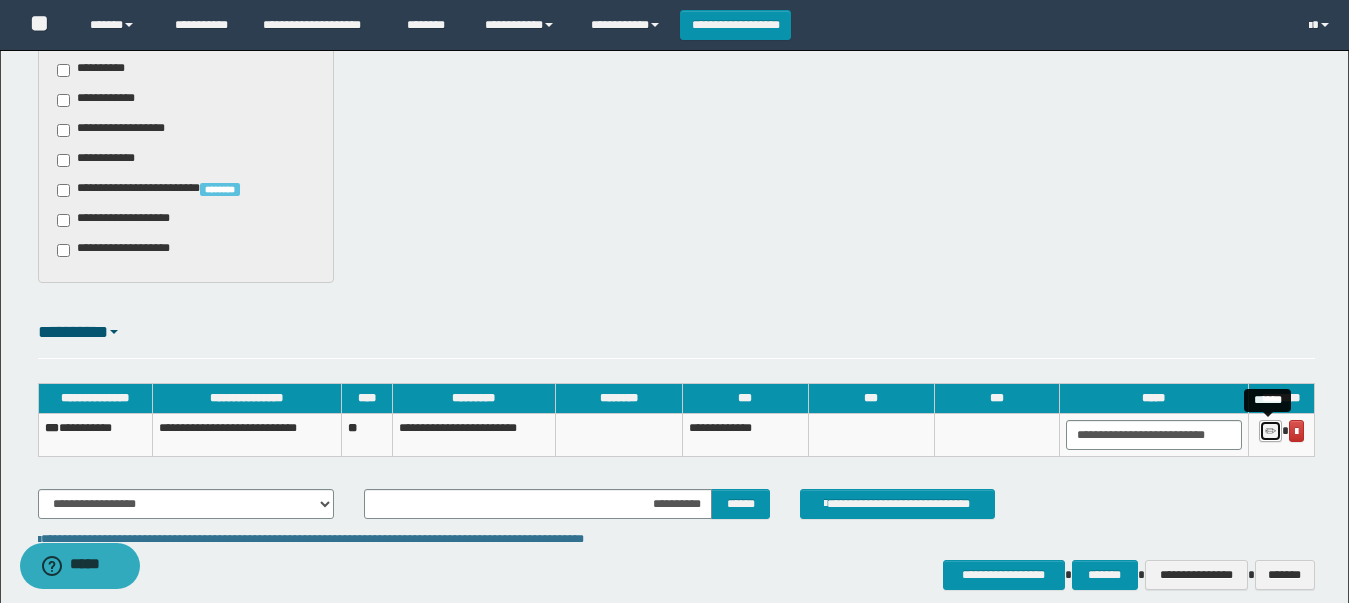 click at bounding box center [1270, 432] 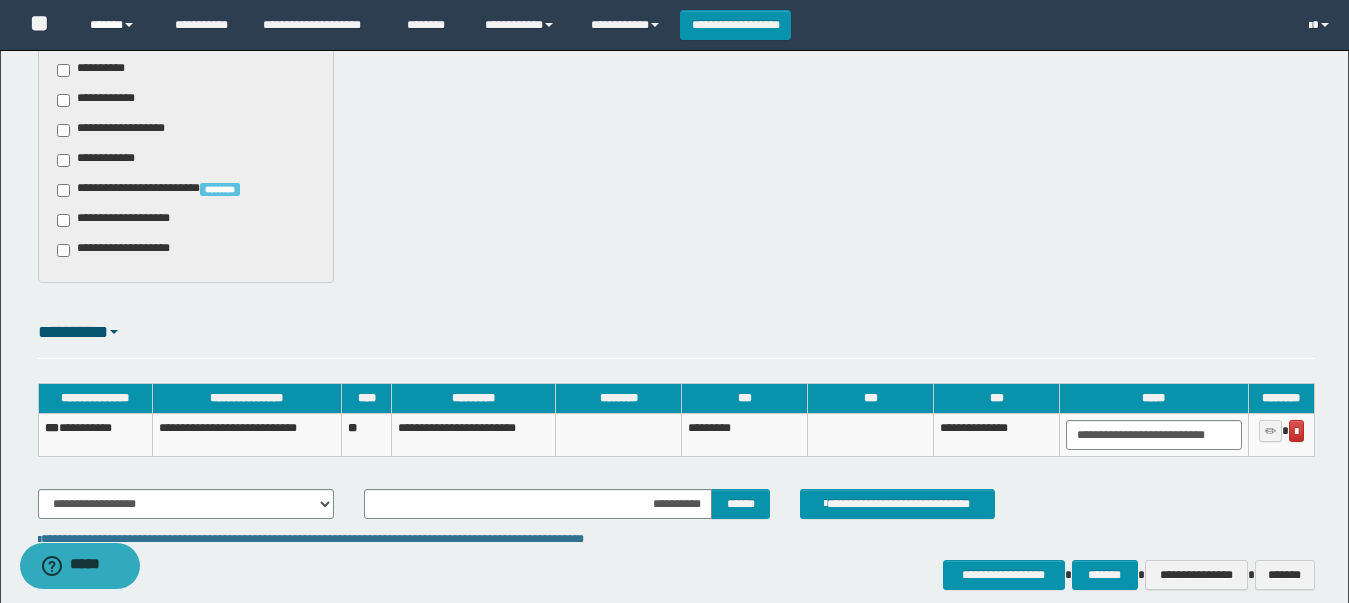 click on "******" at bounding box center (117, 25) 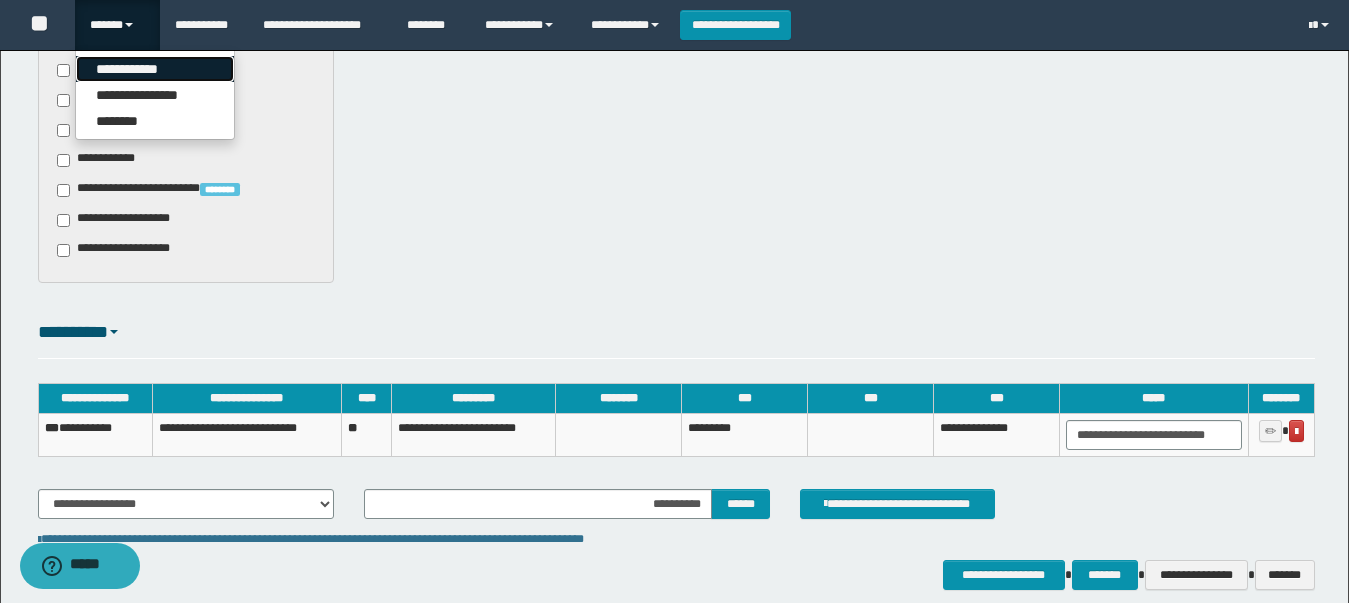 click on "**********" at bounding box center (155, 69) 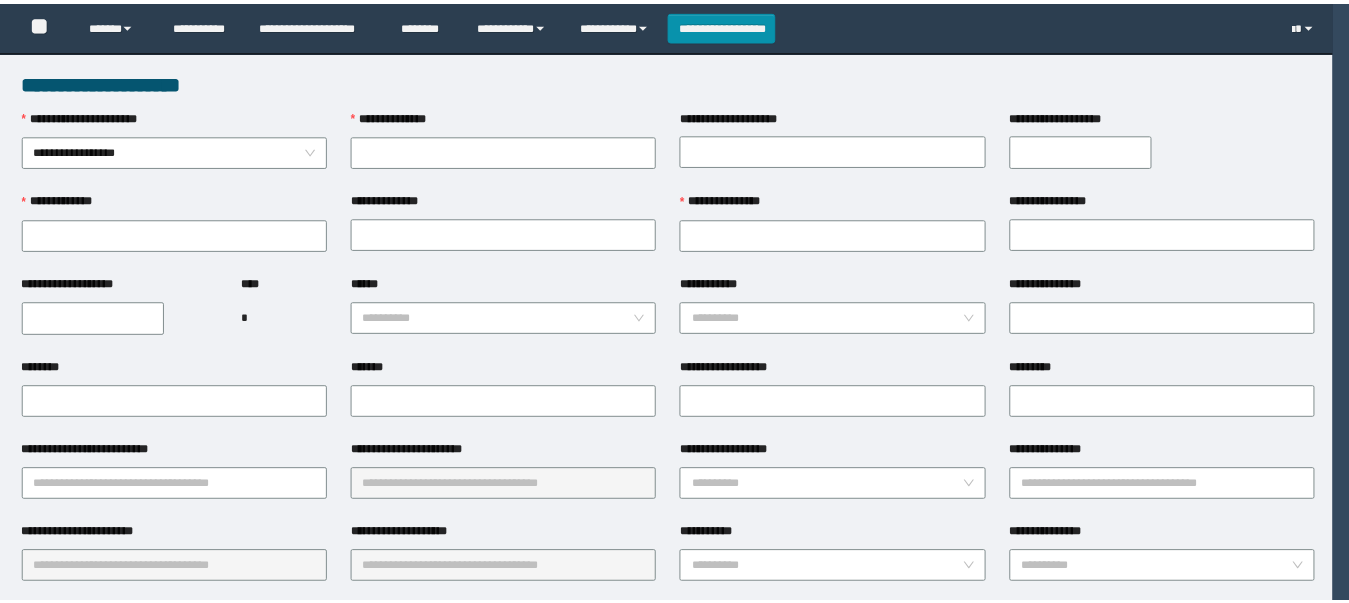 scroll, scrollTop: 0, scrollLeft: 0, axis: both 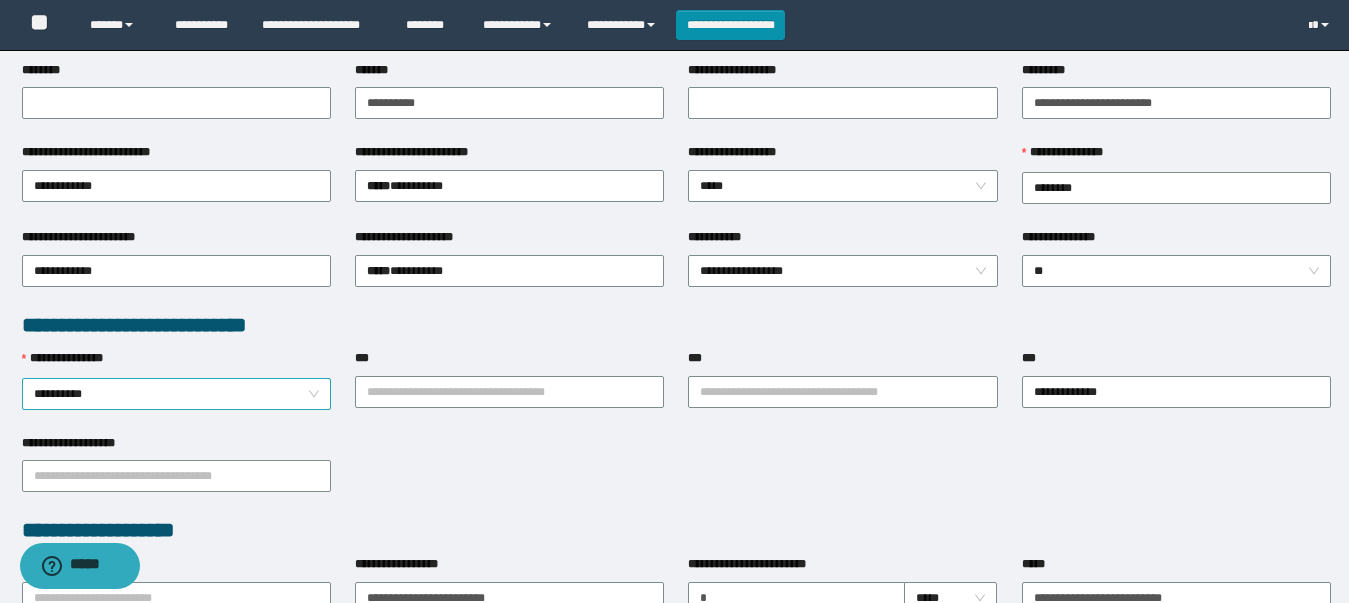 click on "**********" at bounding box center (176, 394) 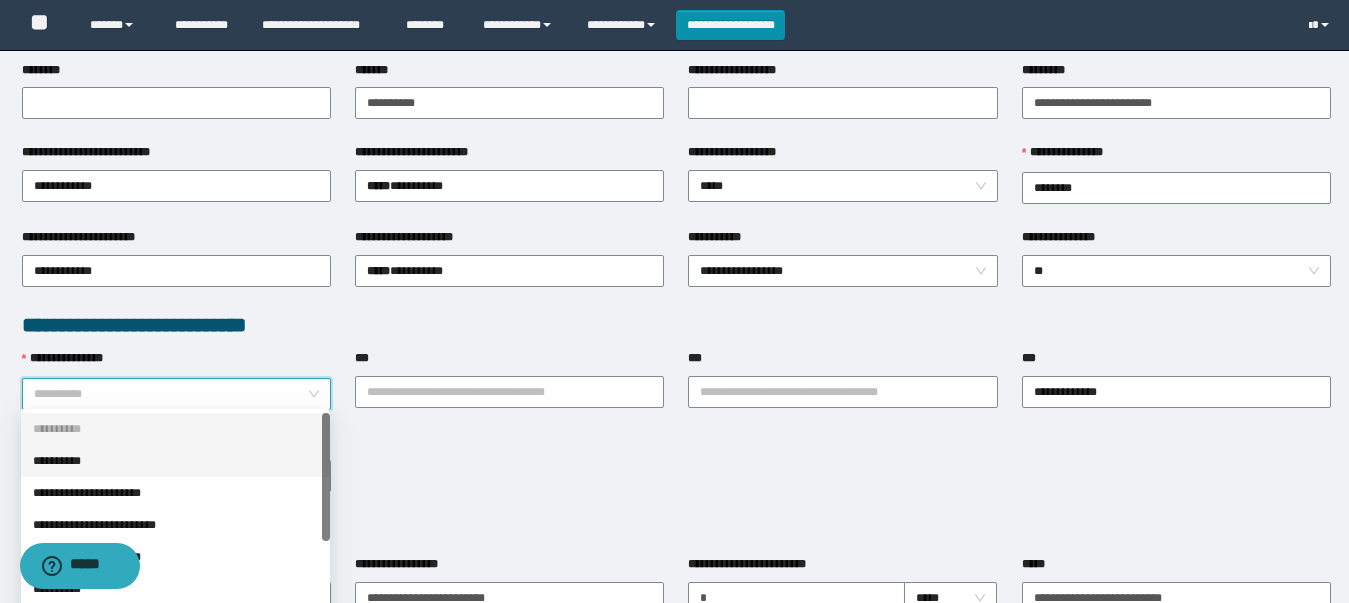 click on "**********" at bounding box center [175, 461] 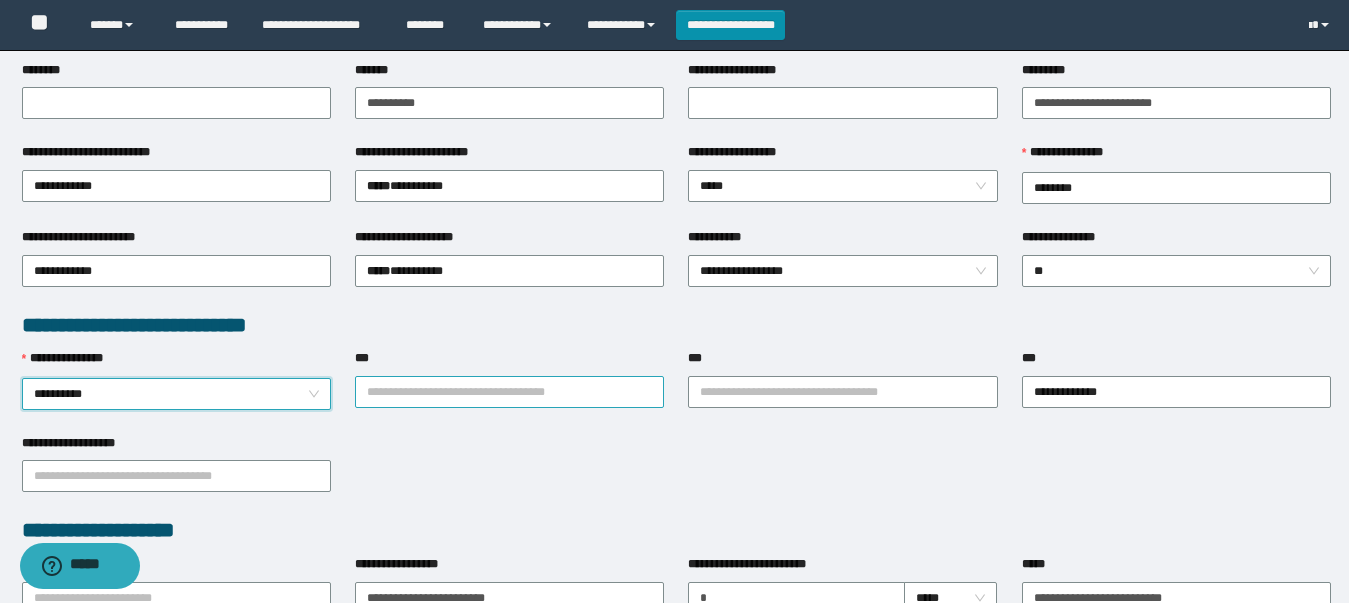 click on "***" at bounding box center [509, 392] 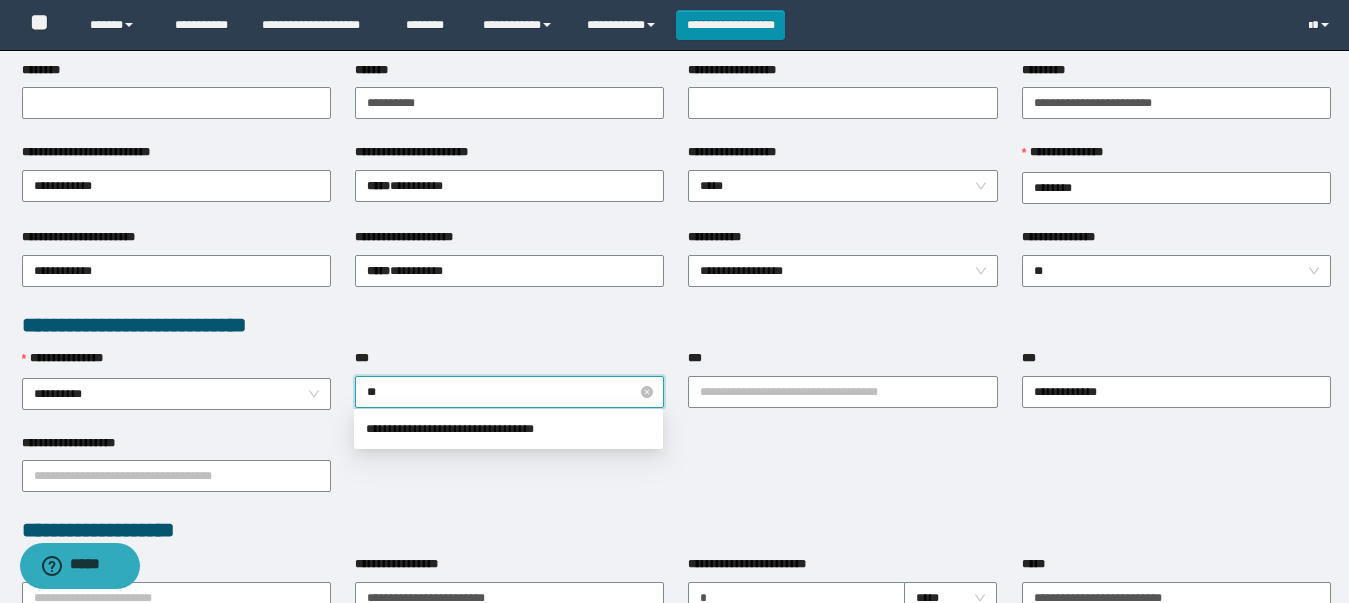 type on "*" 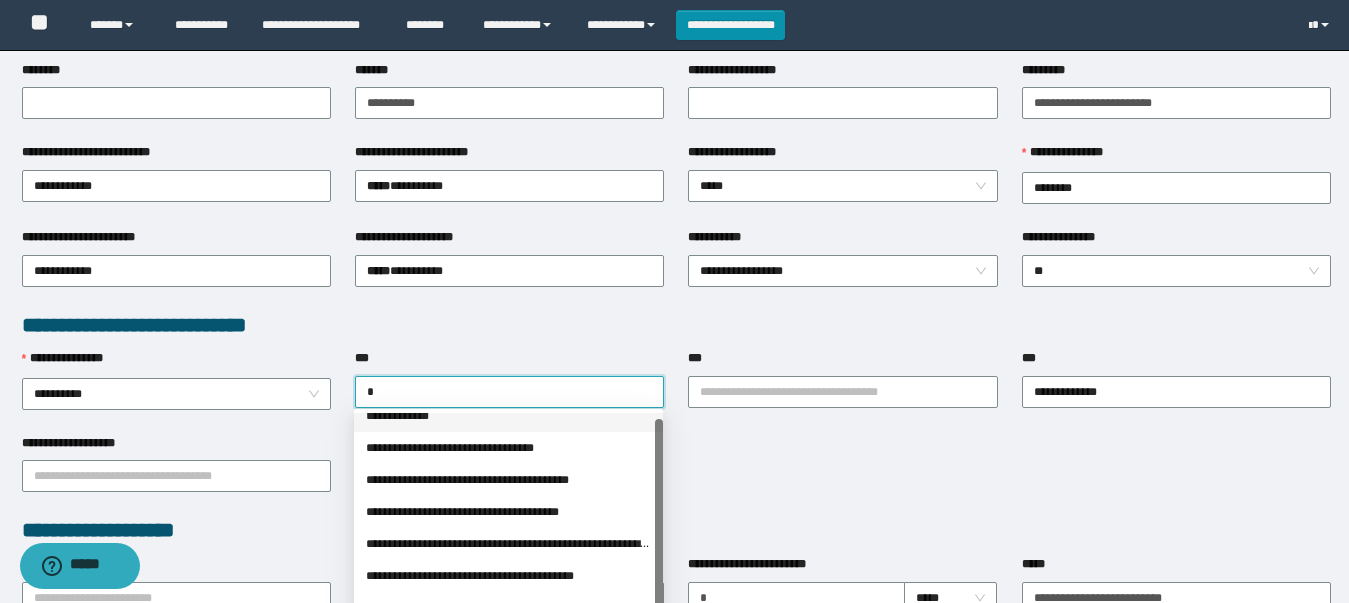 scroll, scrollTop: 64, scrollLeft: 0, axis: vertical 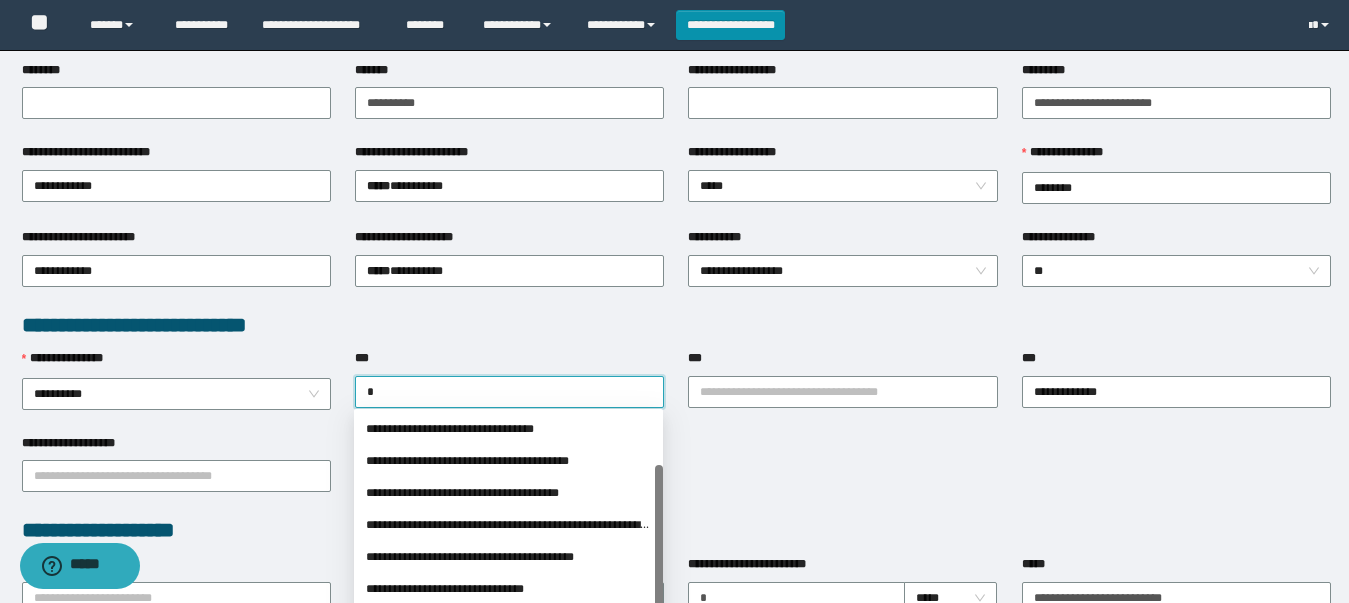 drag, startPoint x: 661, startPoint y: 463, endPoint x: 656, endPoint y: 542, distance: 79.15807 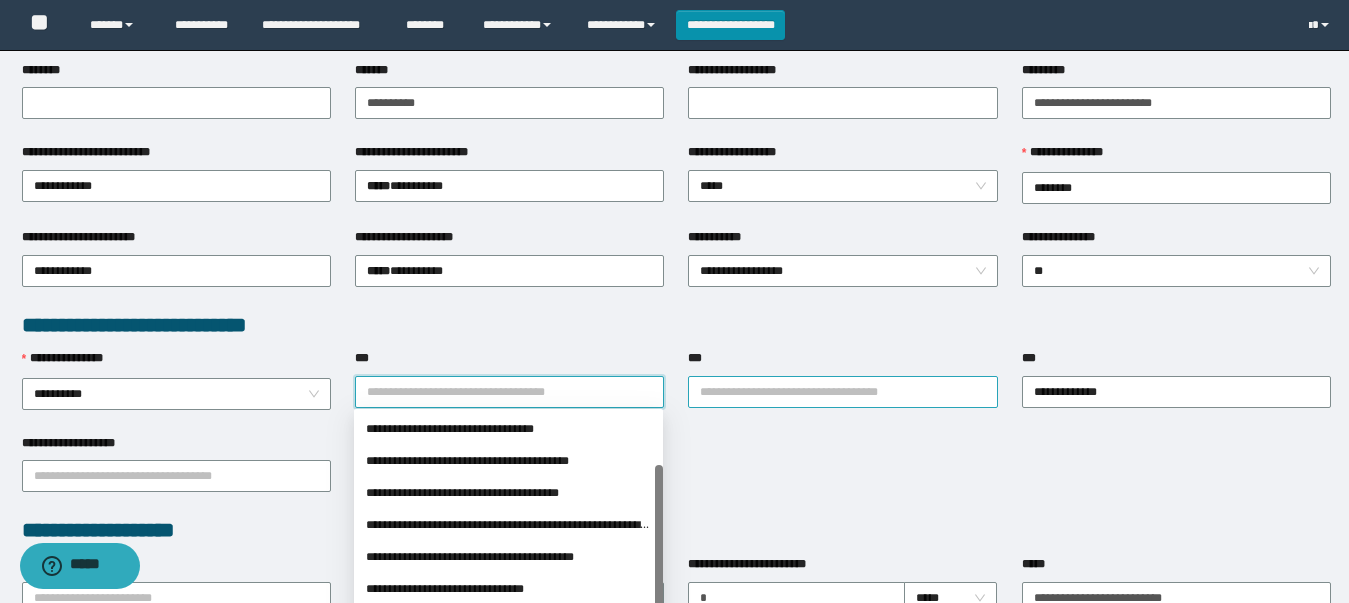 click on "***" at bounding box center [842, 392] 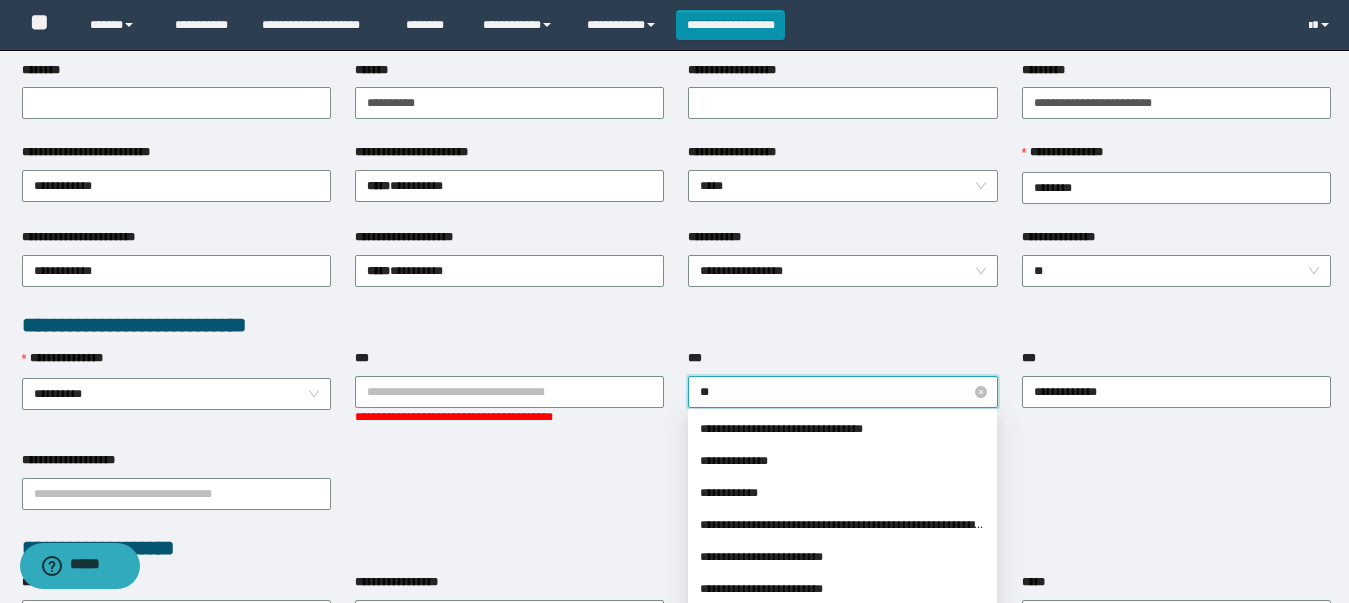 type on "***" 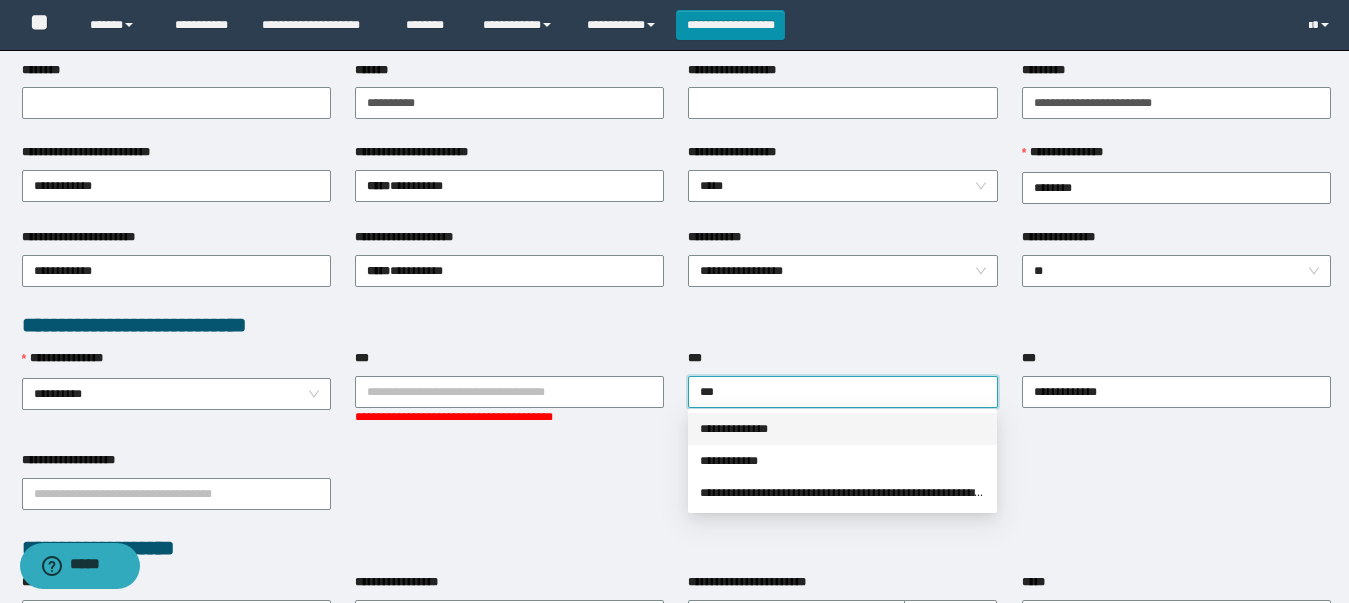 click on "**********" at bounding box center [842, 429] 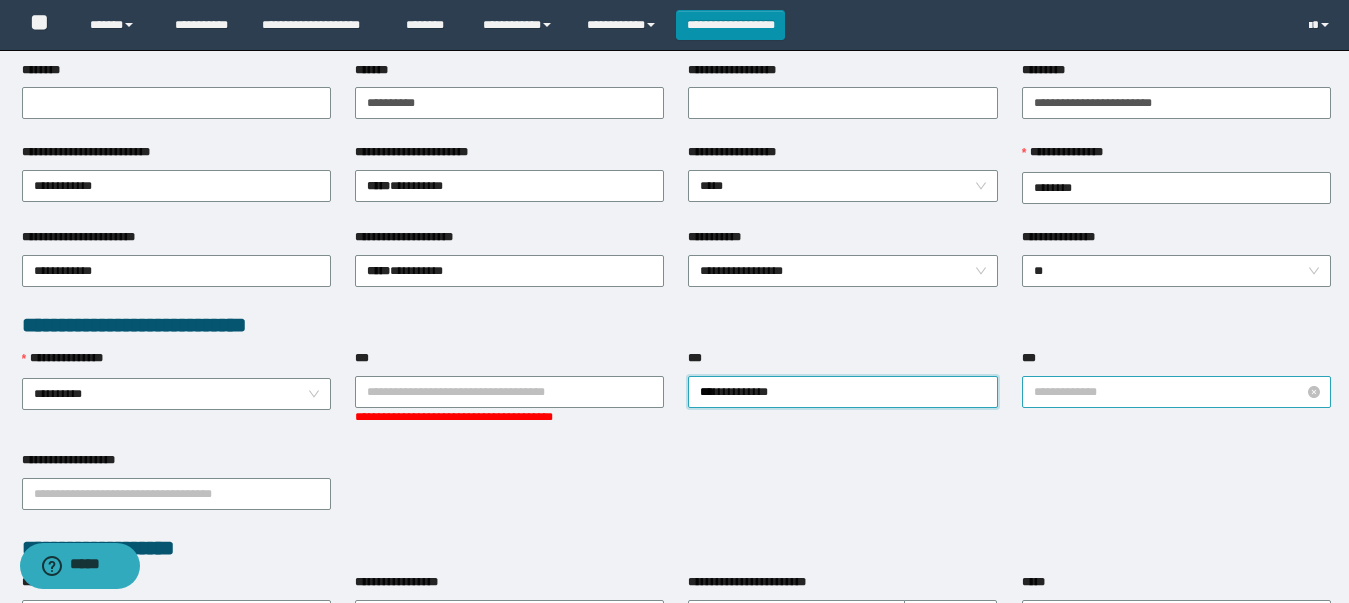 click on "**********" at bounding box center (1176, 392) 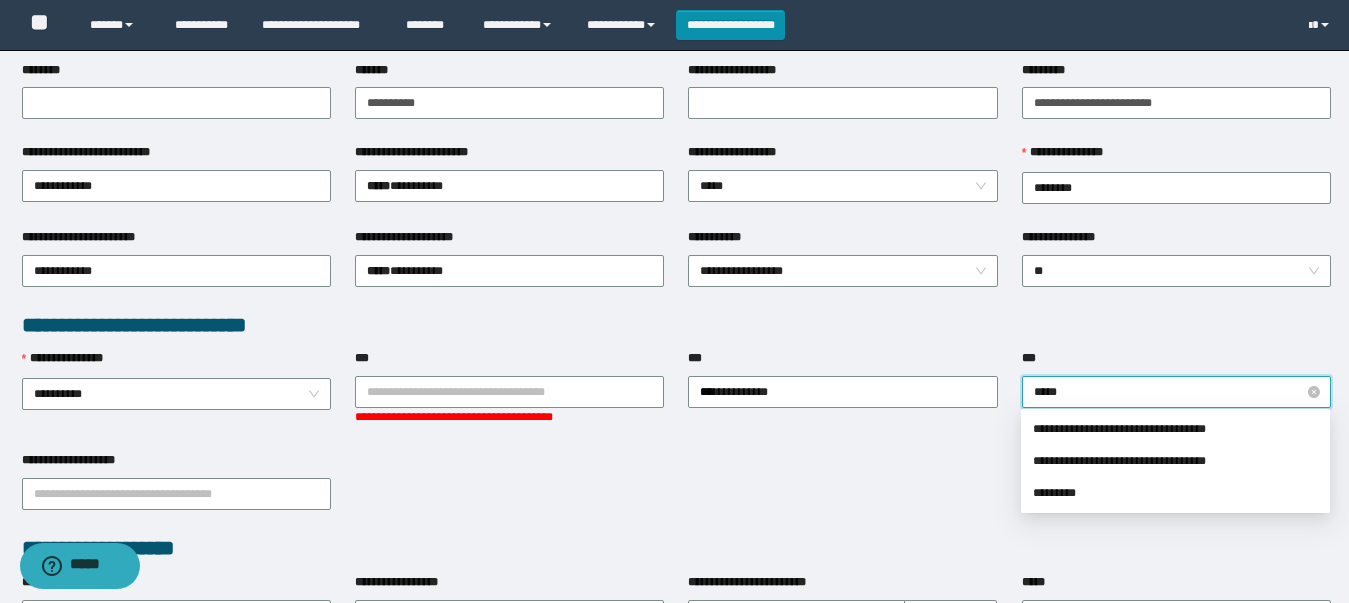 type on "*****" 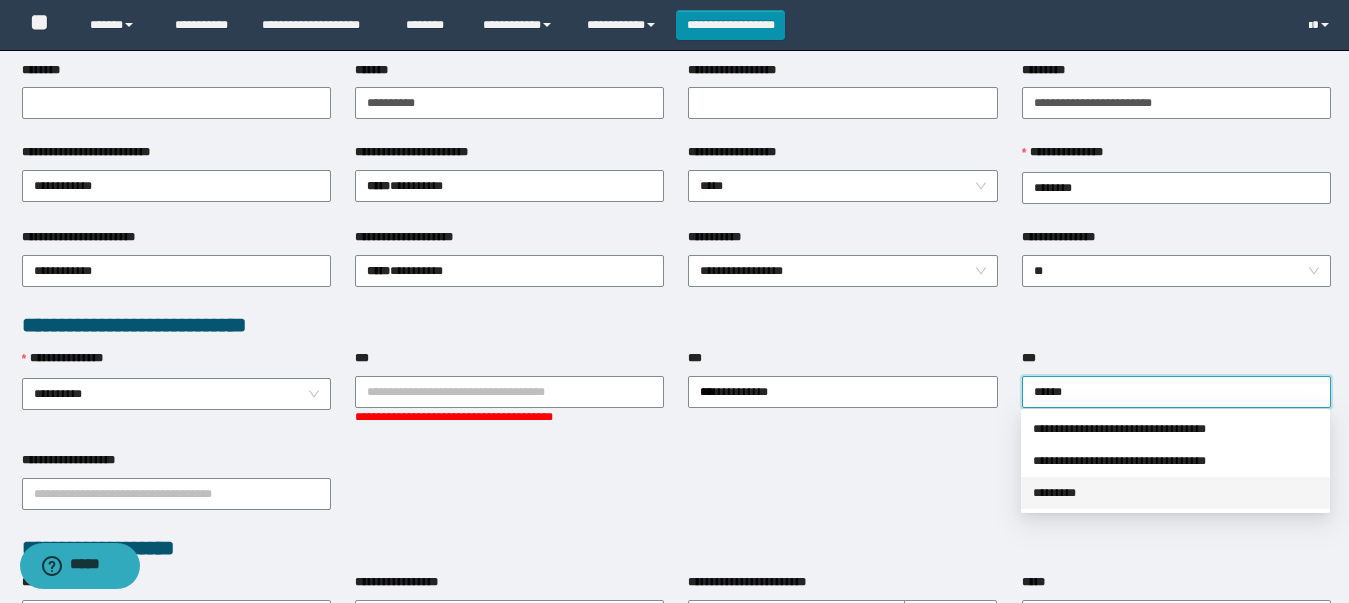 click on "*********" at bounding box center [1175, 493] 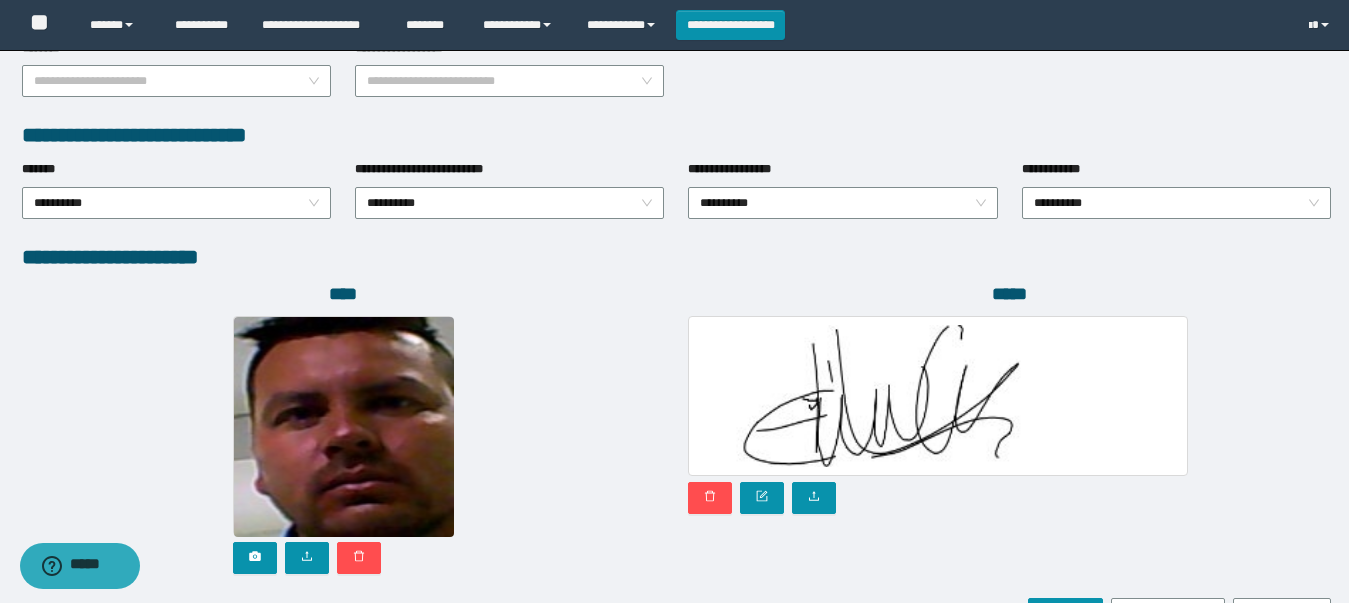 scroll, scrollTop: 1100, scrollLeft: 0, axis: vertical 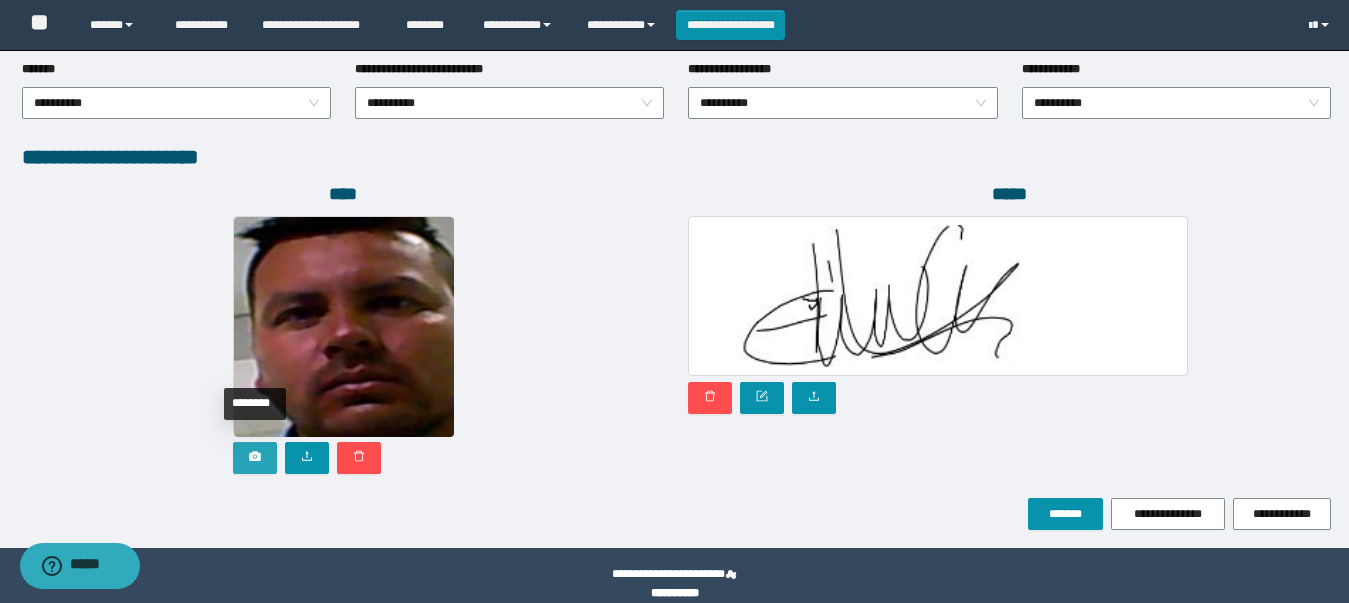 click 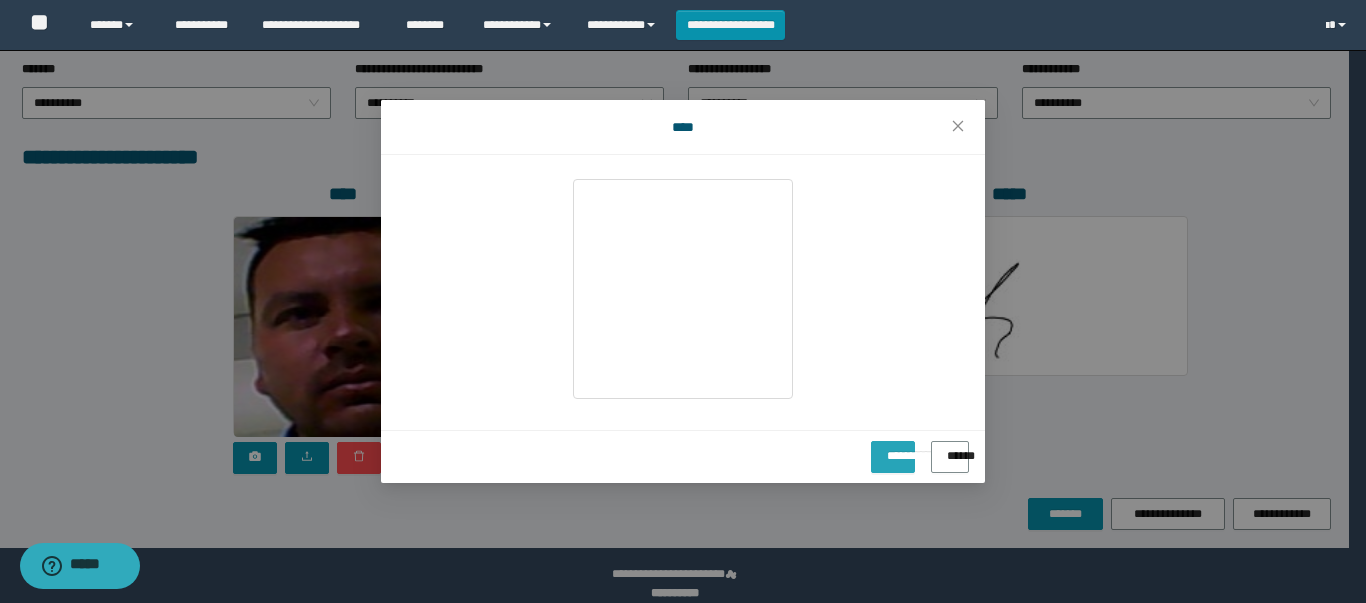 click on "**********" at bounding box center (893, 449) 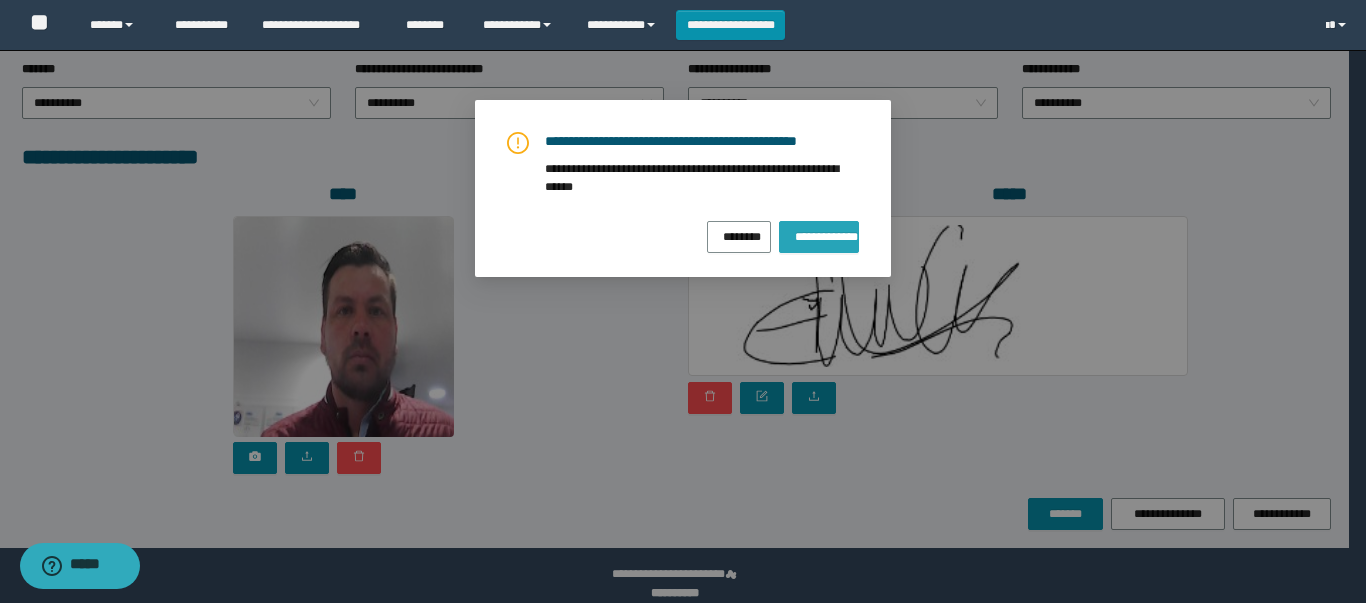 click on "**********" at bounding box center [819, 234] 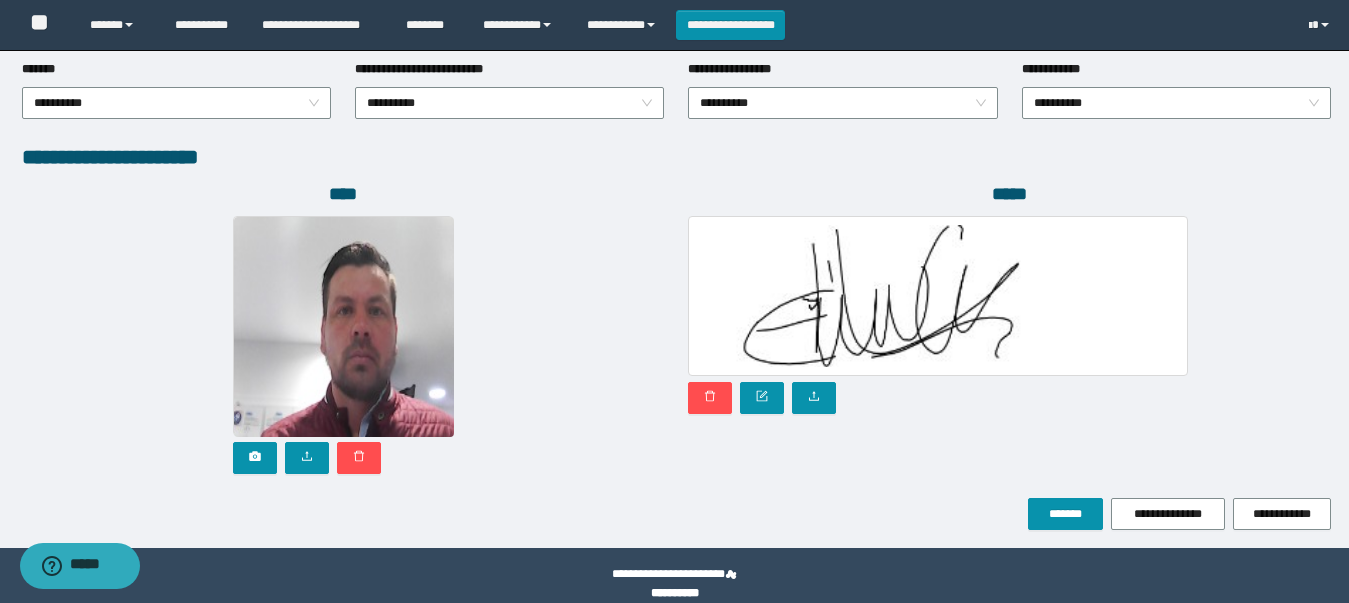 click at bounding box center [938, 296] 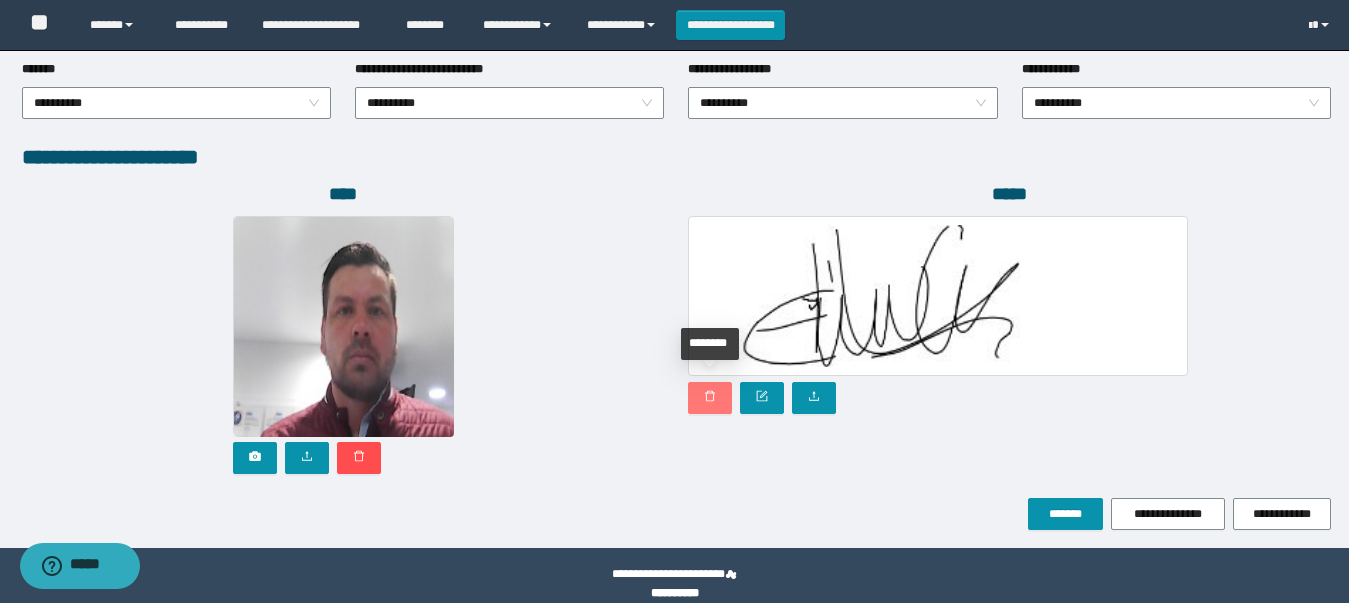 click 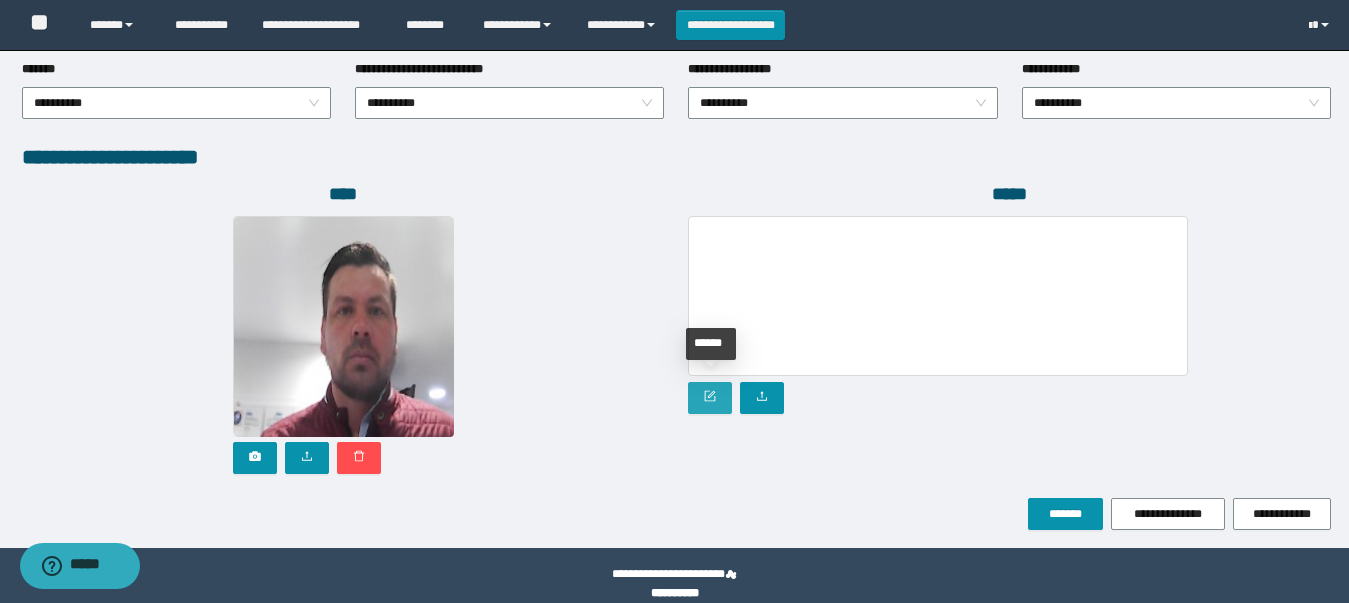 click 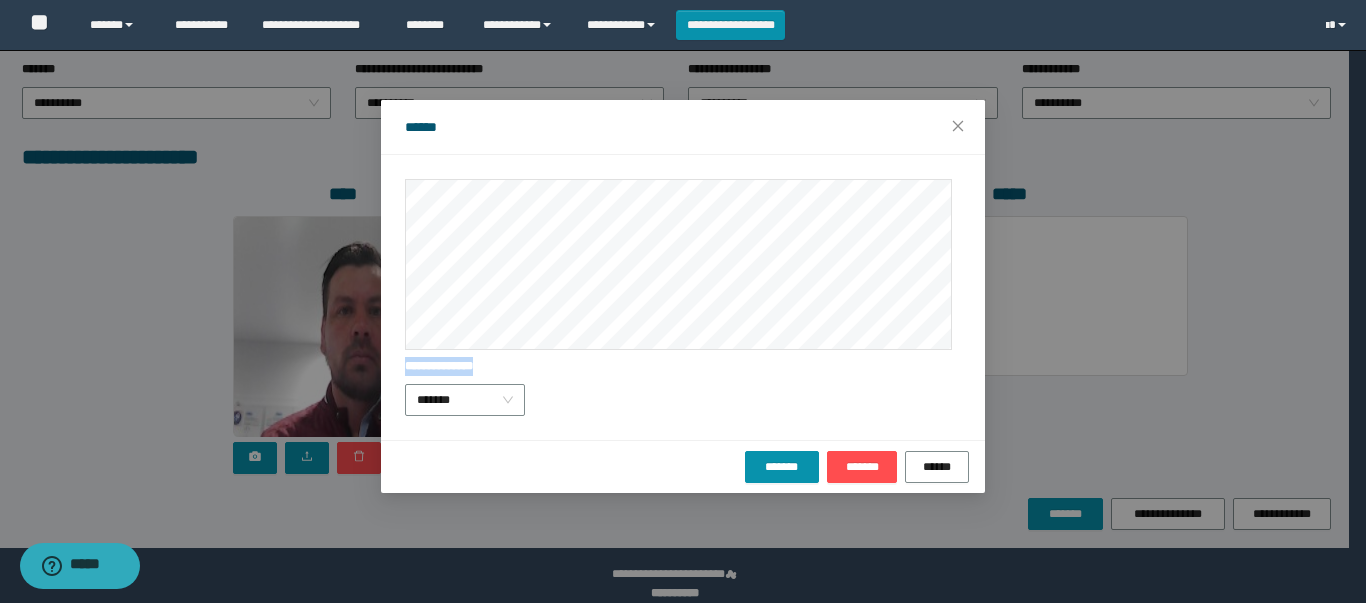 click on "**********" at bounding box center [683, 297] 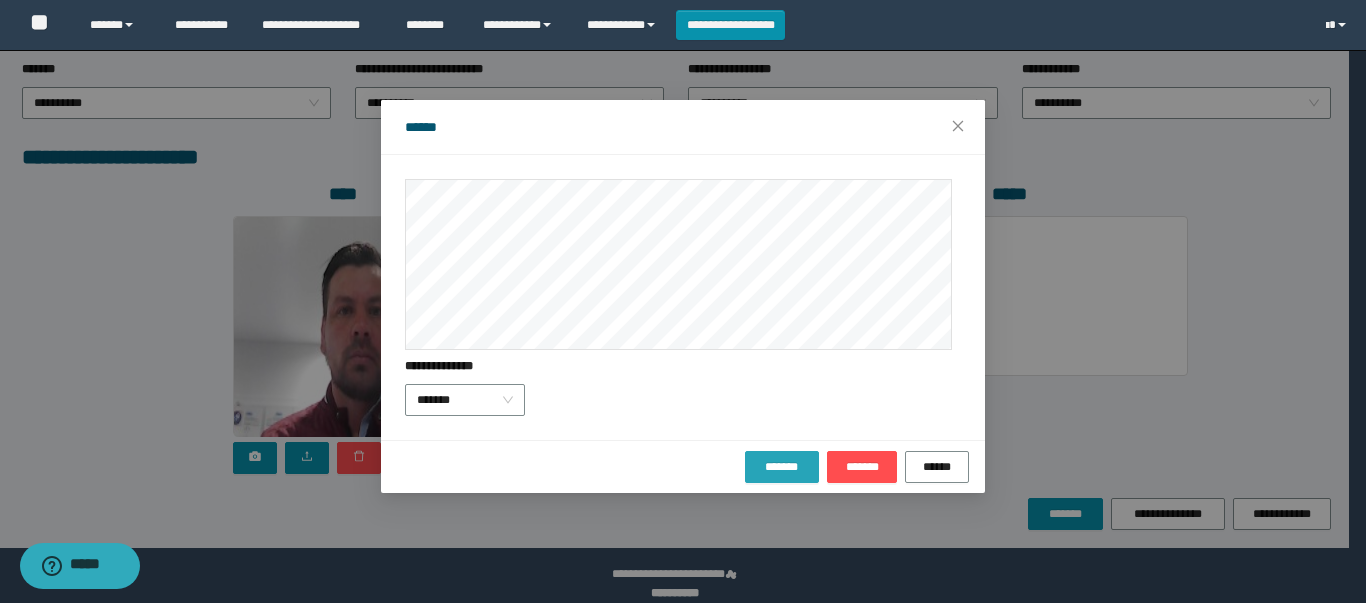 click on "*******" at bounding box center [782, 467] 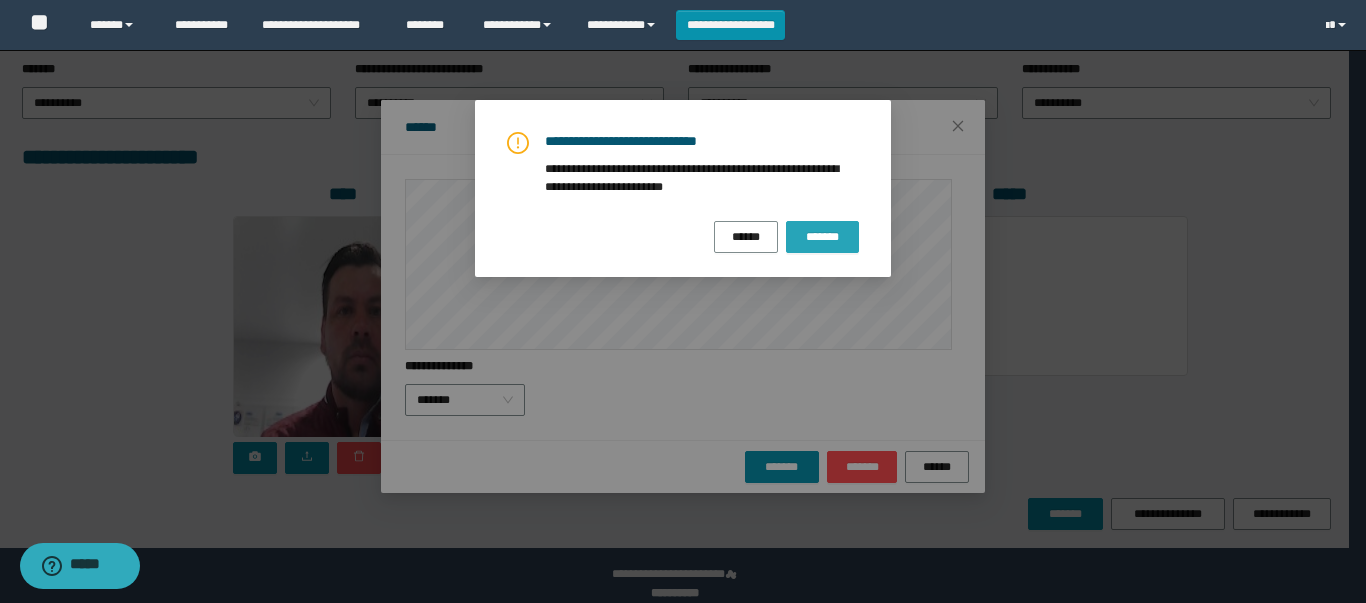 click on "*******" at bounding box center (822, 237) 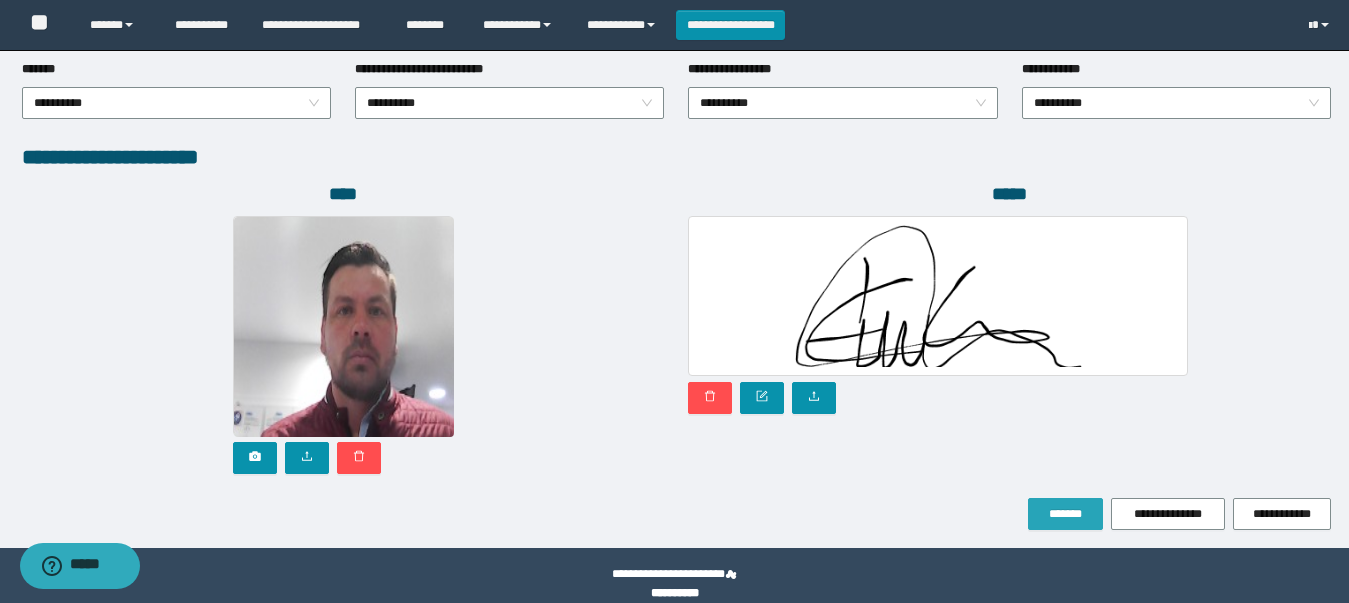 click on "*******" at bounding box center (1065, 514) 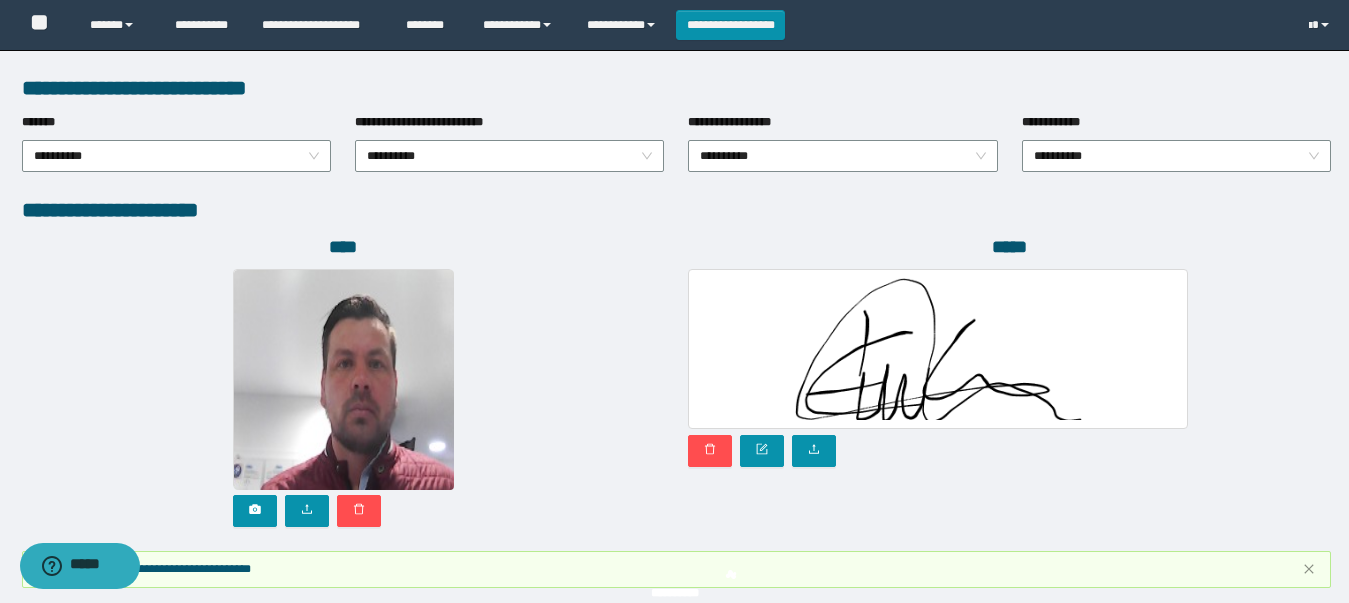 scroll, scrollTop: 1153, scrollLeft: 0, axis: vertical 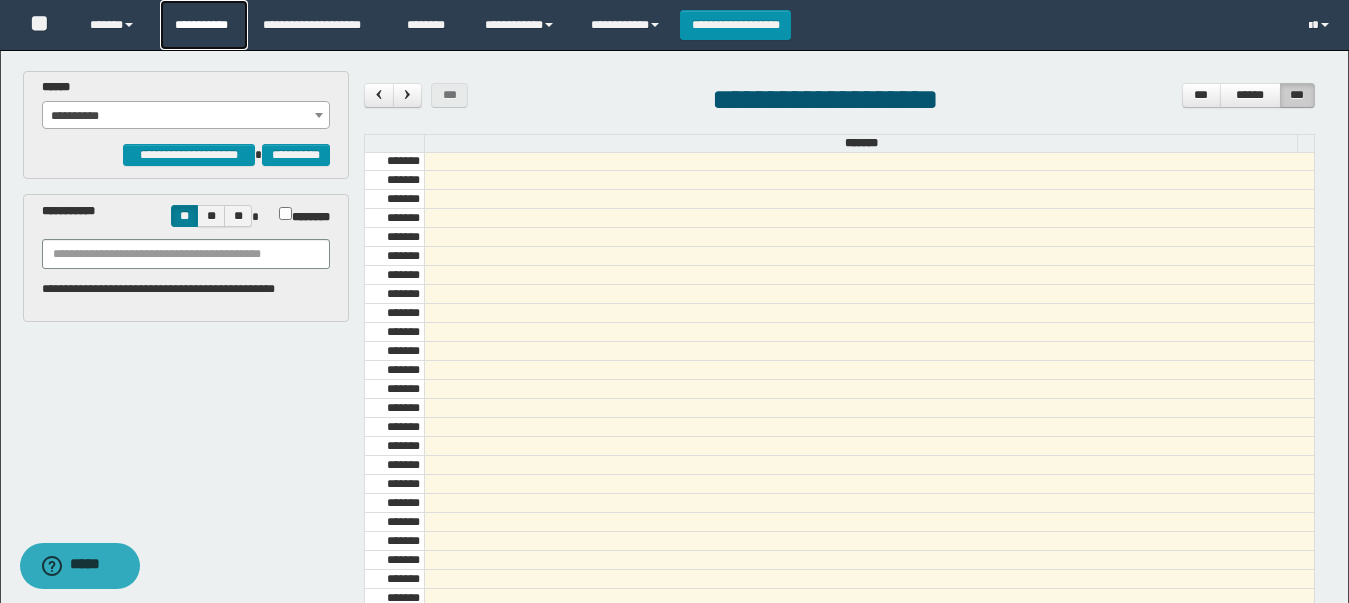 click on "**********" at bounding box center (204, 25) 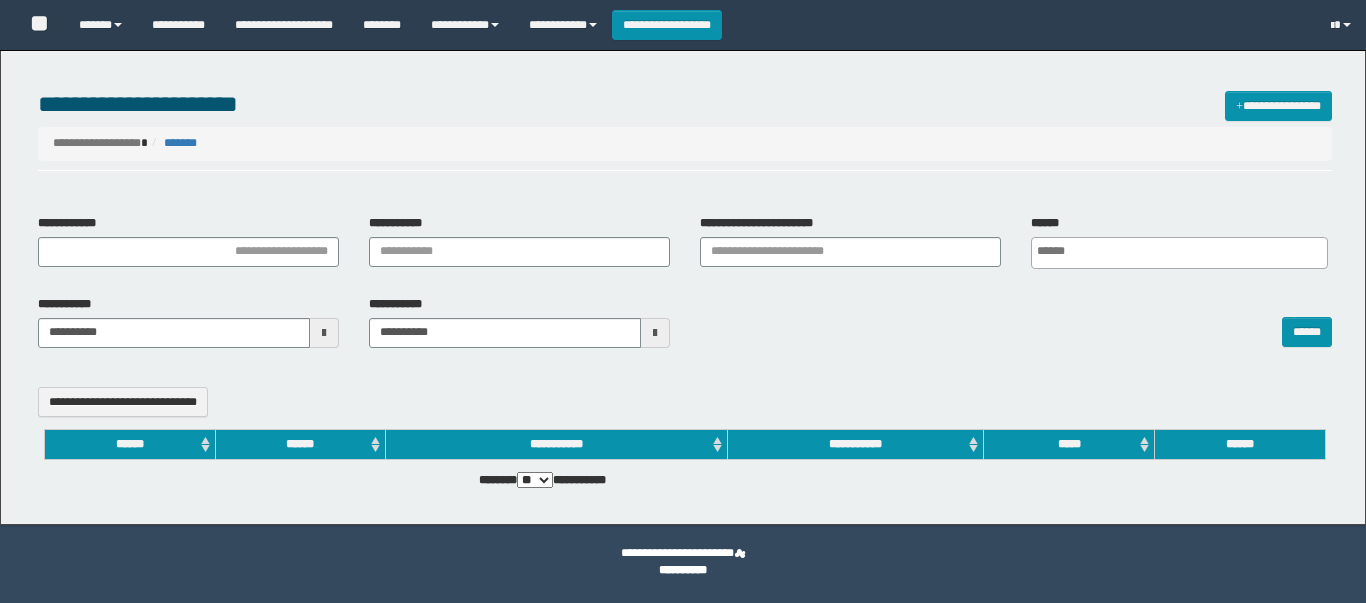 select 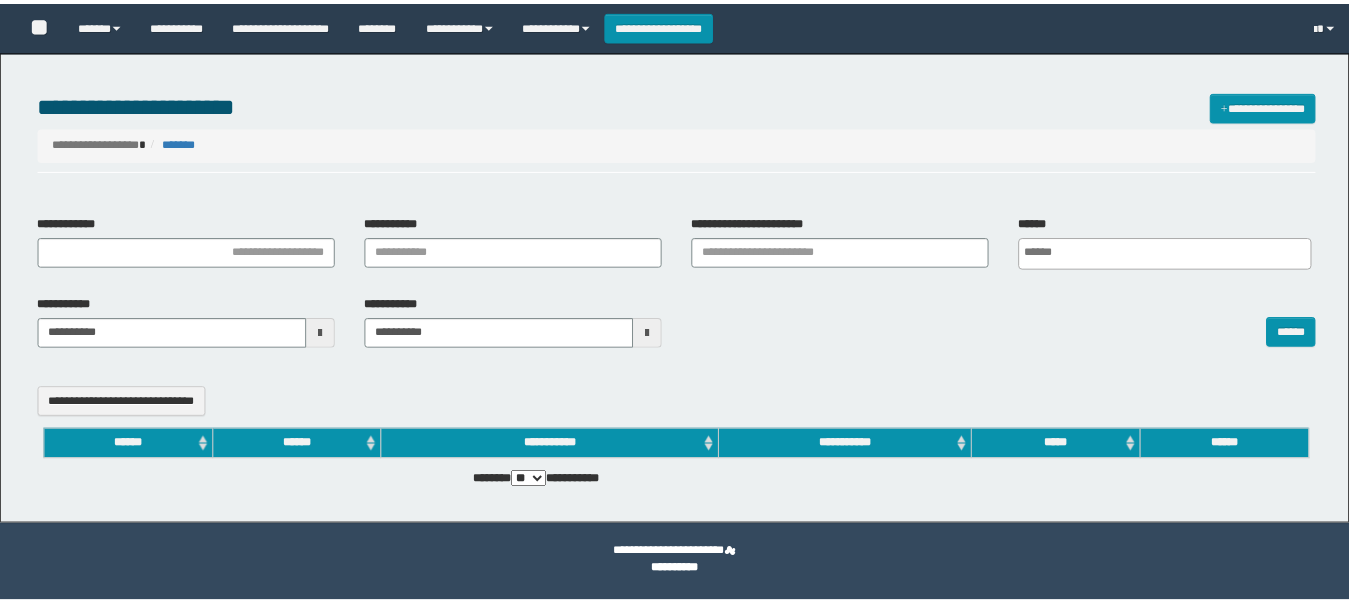 scroll, scrollTop: 0, scrollLeft: 0, axis: both 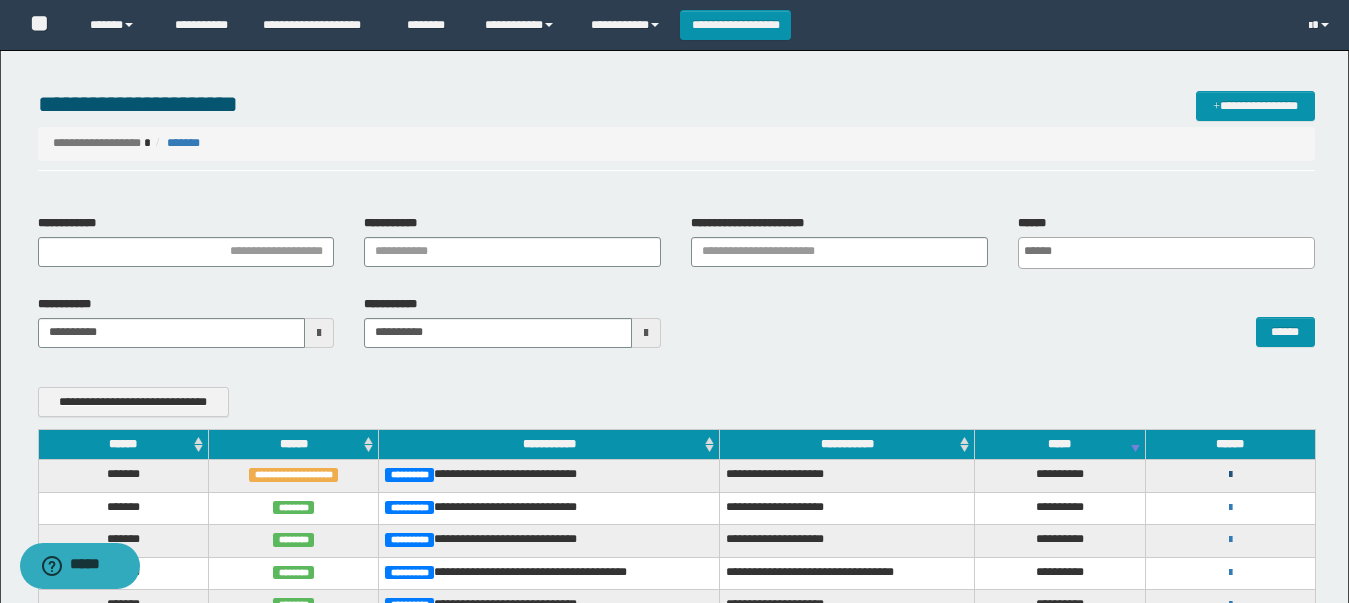 click at bounding box center [1230, 475] 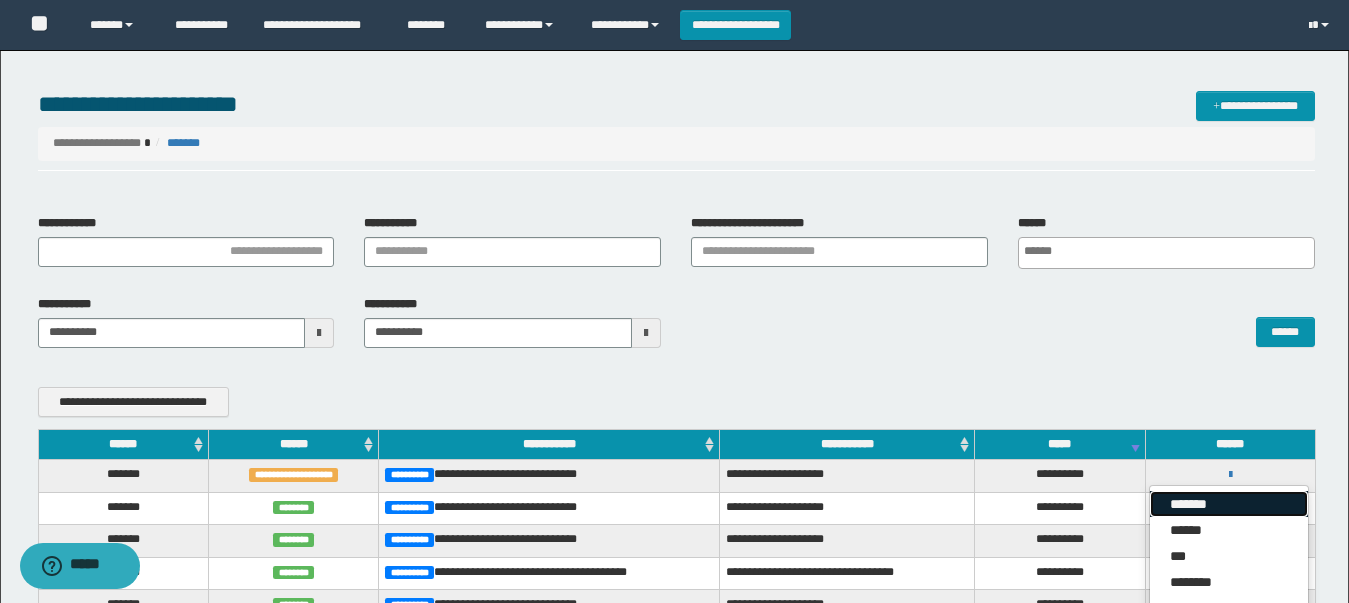 click on "*******" at bounding box center [1229, 504] 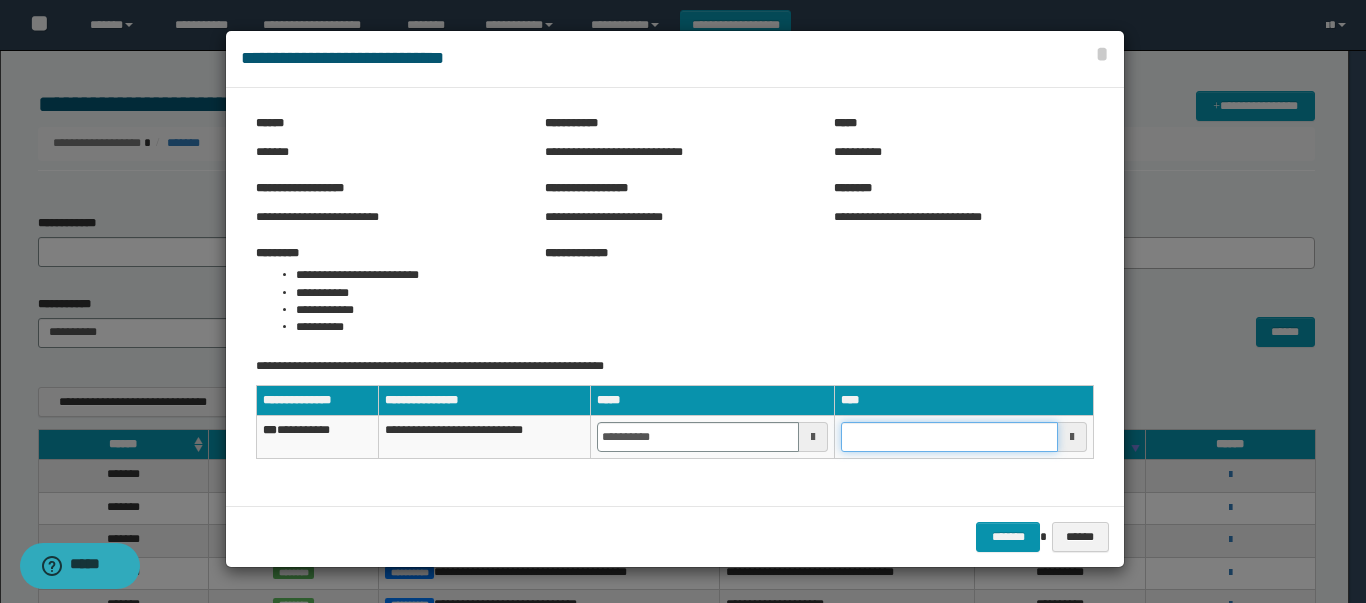 click at bounding box center (949, 437) 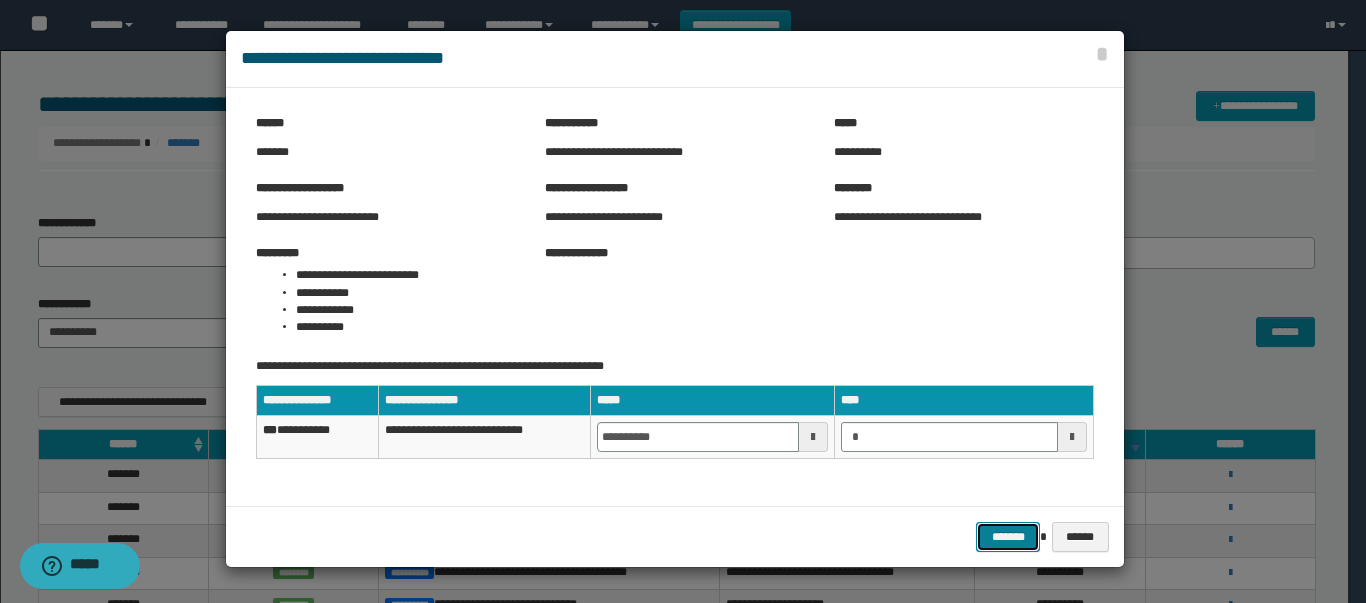 type on "*******" 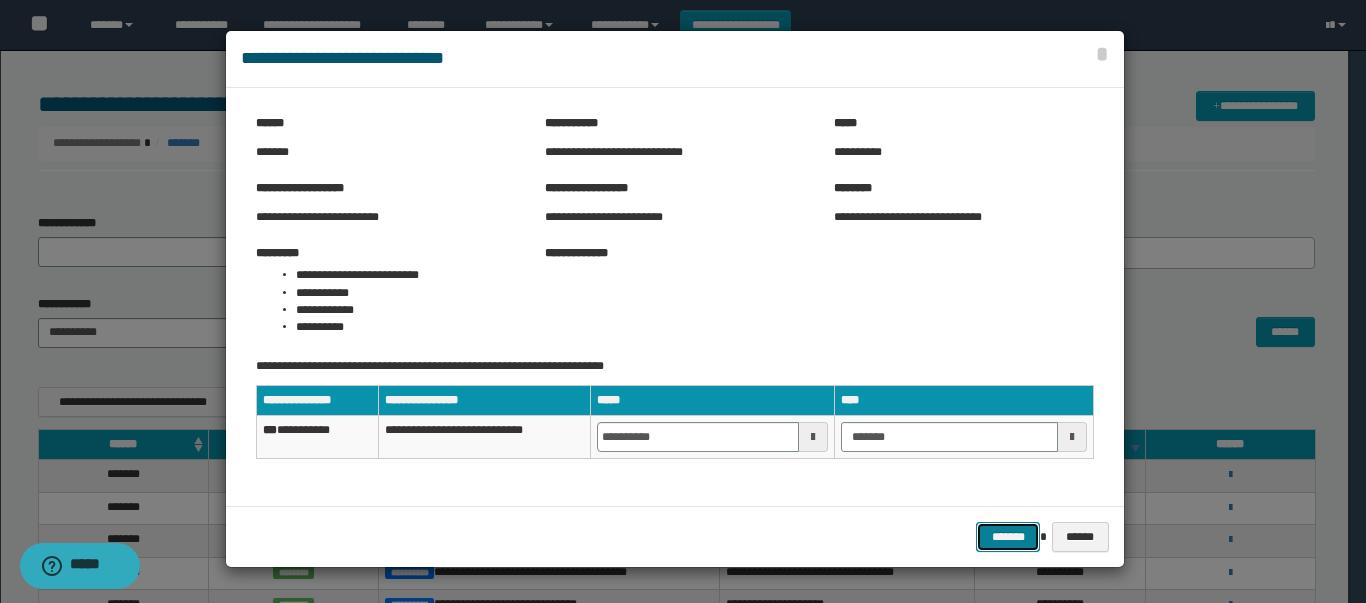 click on "*******" at bounding box center (1008, 537) 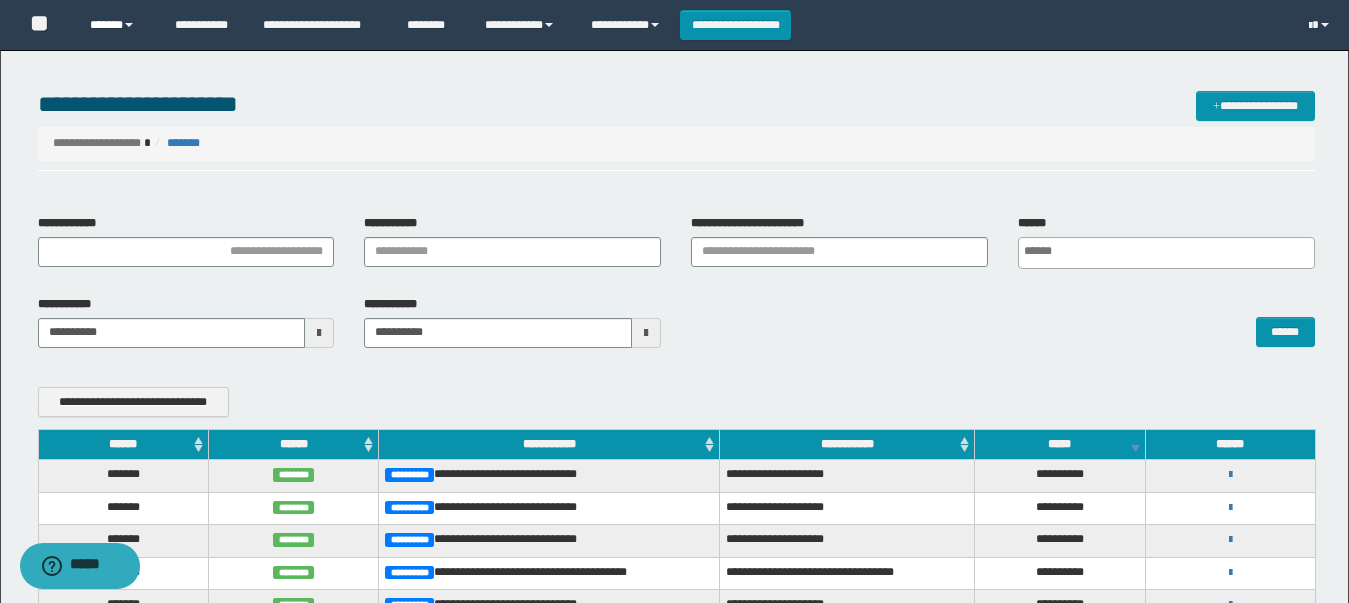 click on "******" at bounding box center (117, 25) 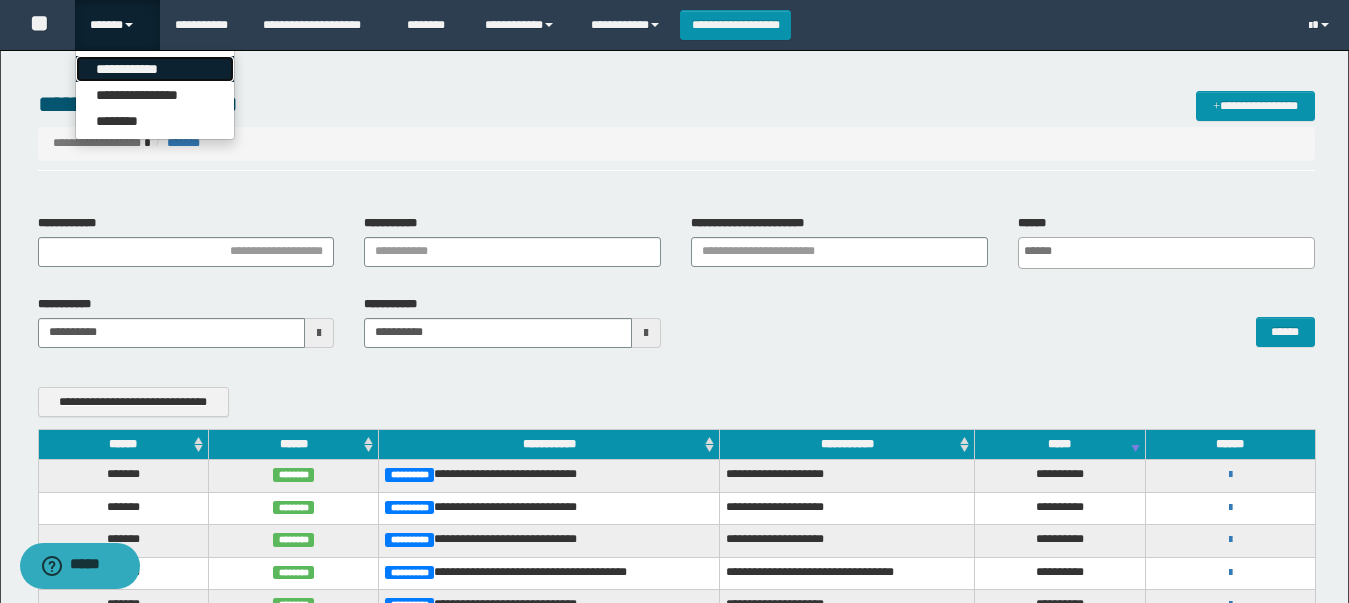 click on "**********" at bounding box center (155, 69) 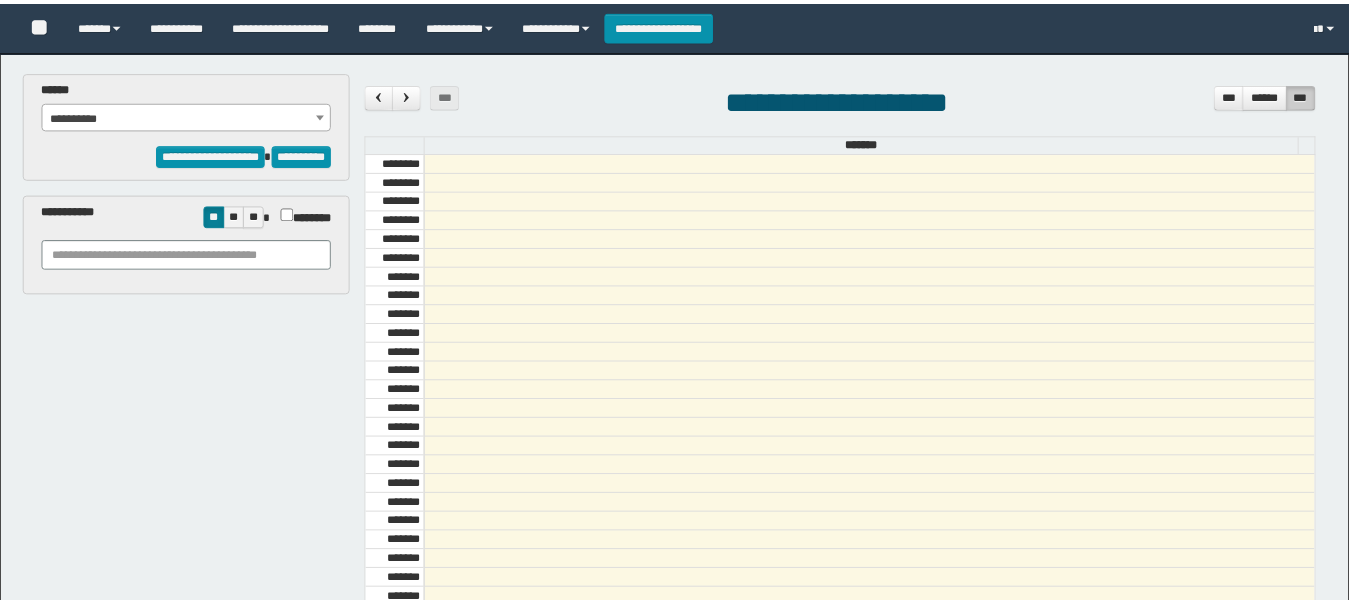 scroll, scrollTop: 0, scrollLeft: 0, axis: both 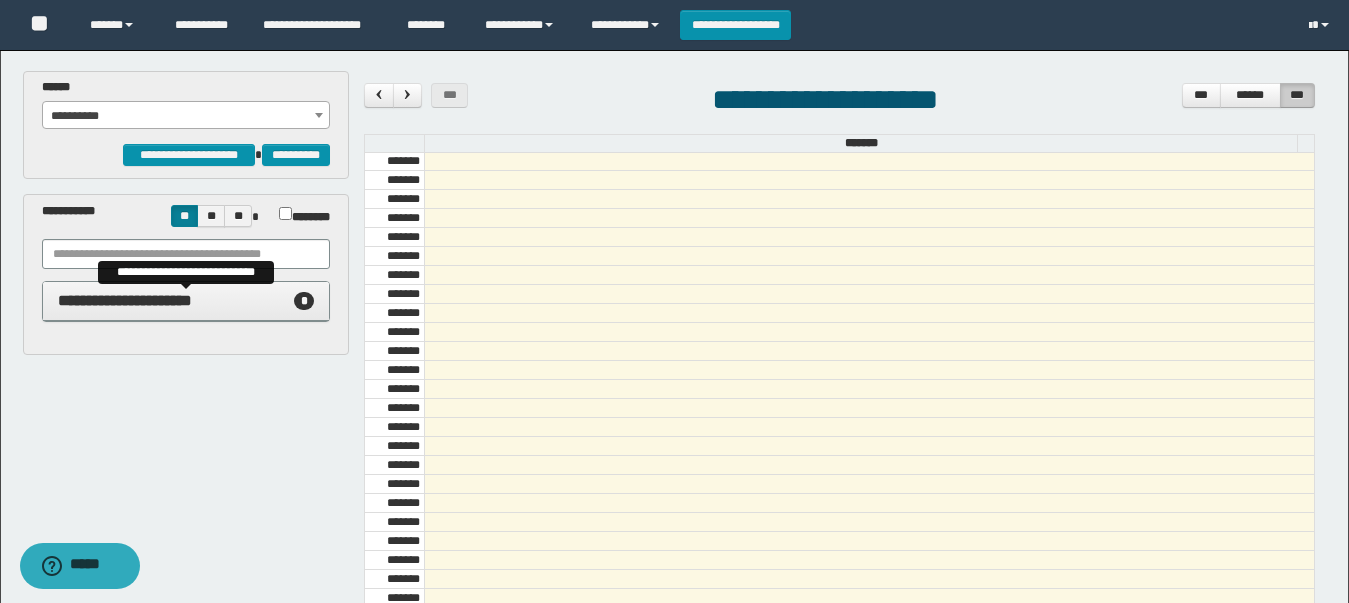 click on "**********" at bounding box center (125, 300) 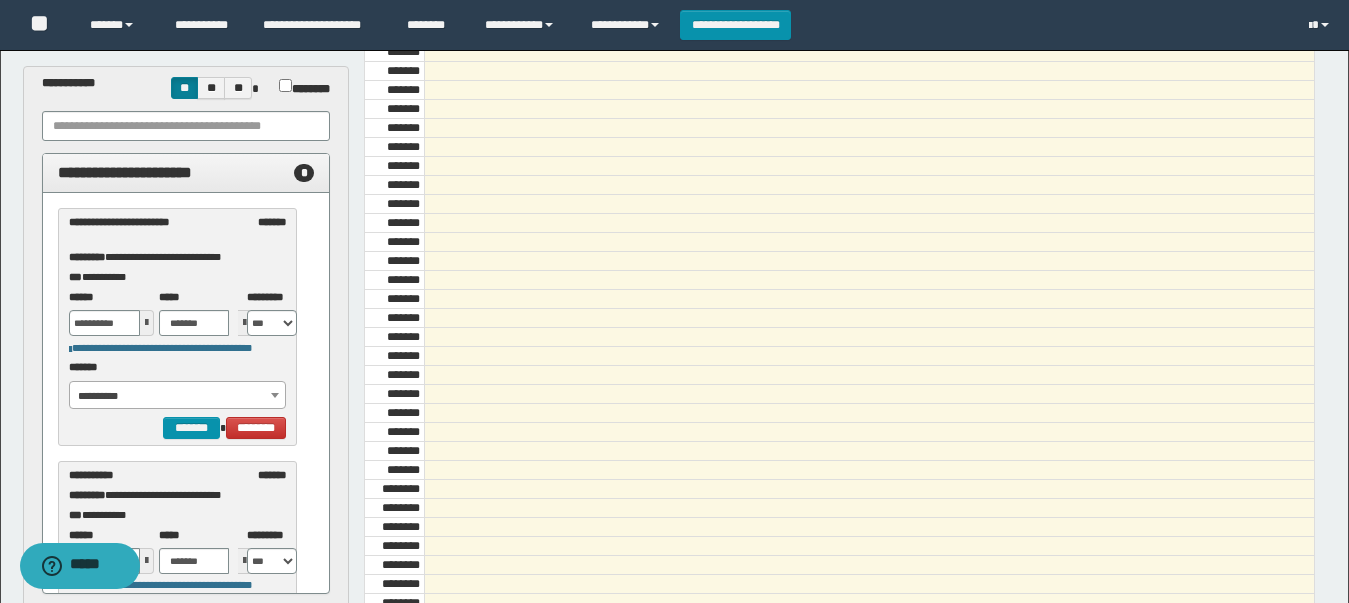 scroll, scrollTop: 170, scrollLeft: 0, axis: vertical 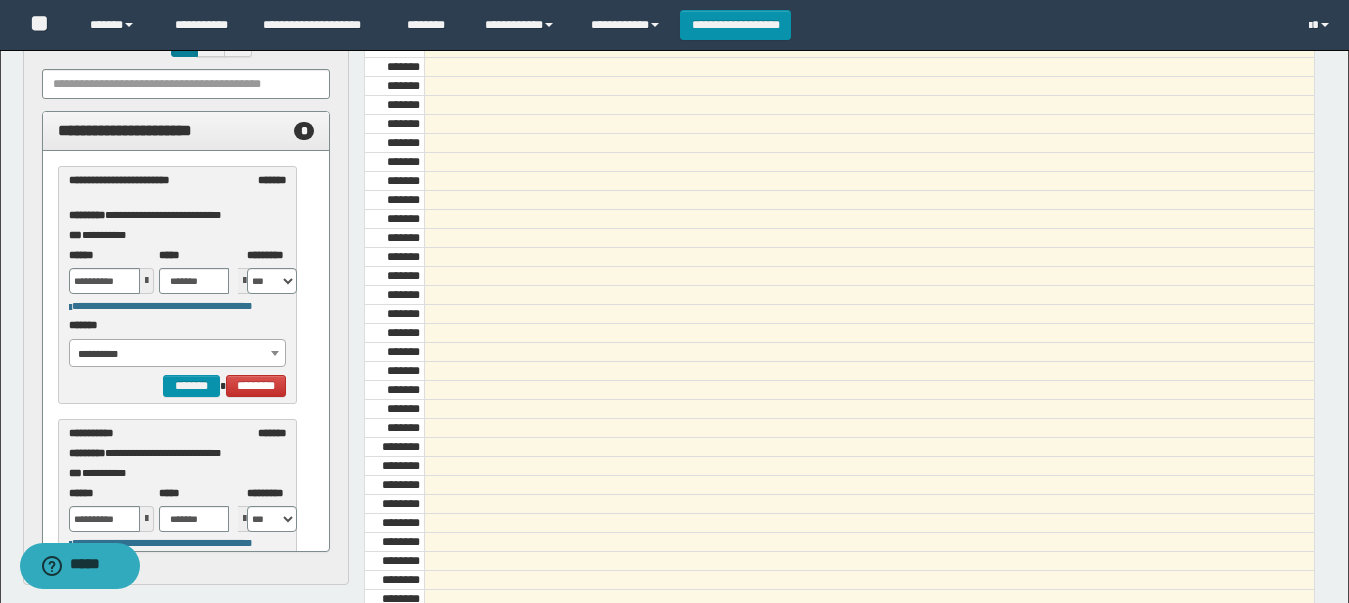 click on "**********" at bounding box center (178, 354) 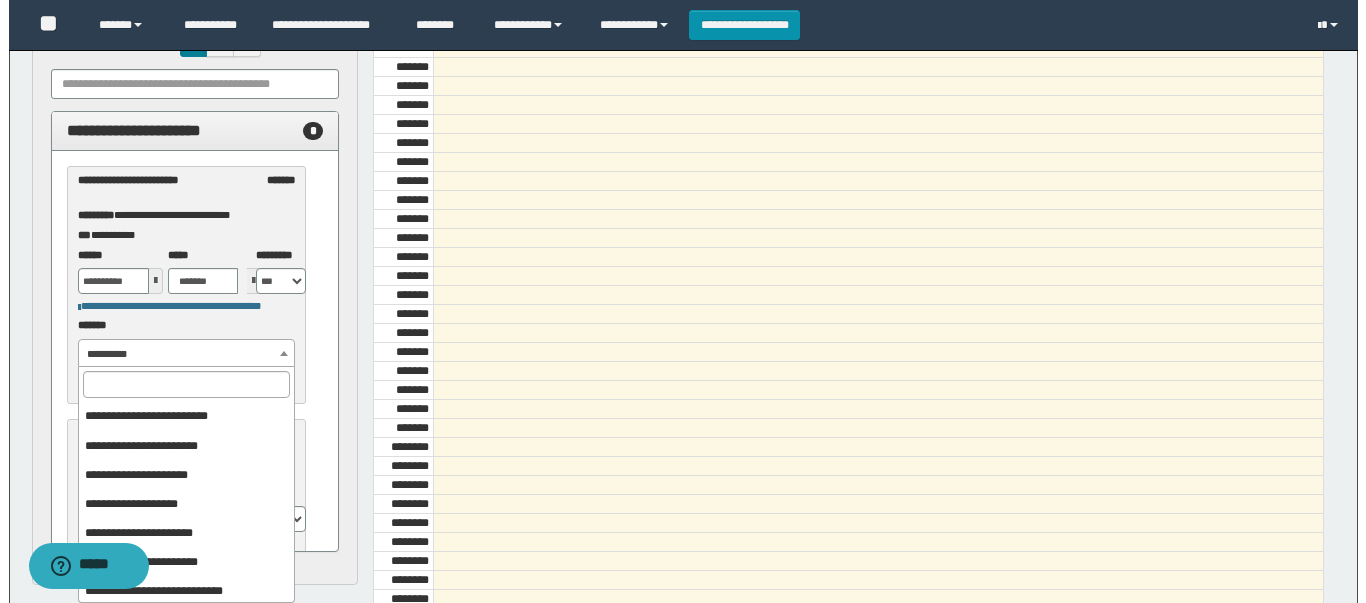 scroll, scrollTop: 90, scrollLeft: 0, axis: vertical 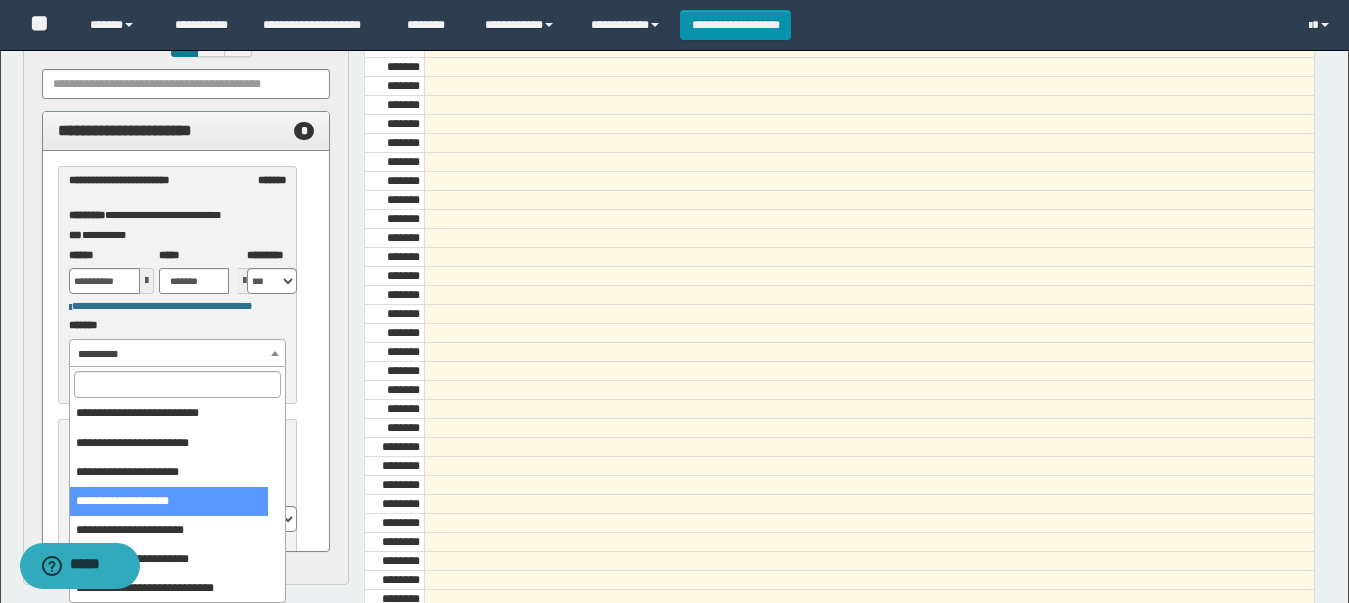 select on "******" 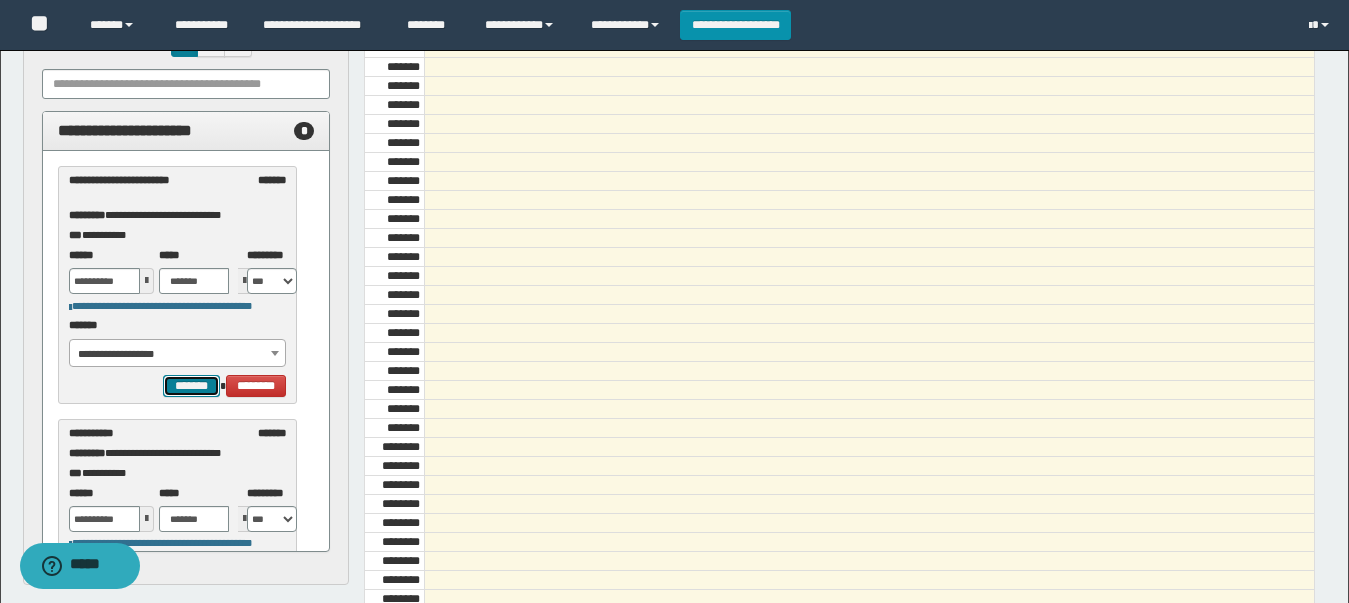 click on "*******" at bounding box center [191, 386] 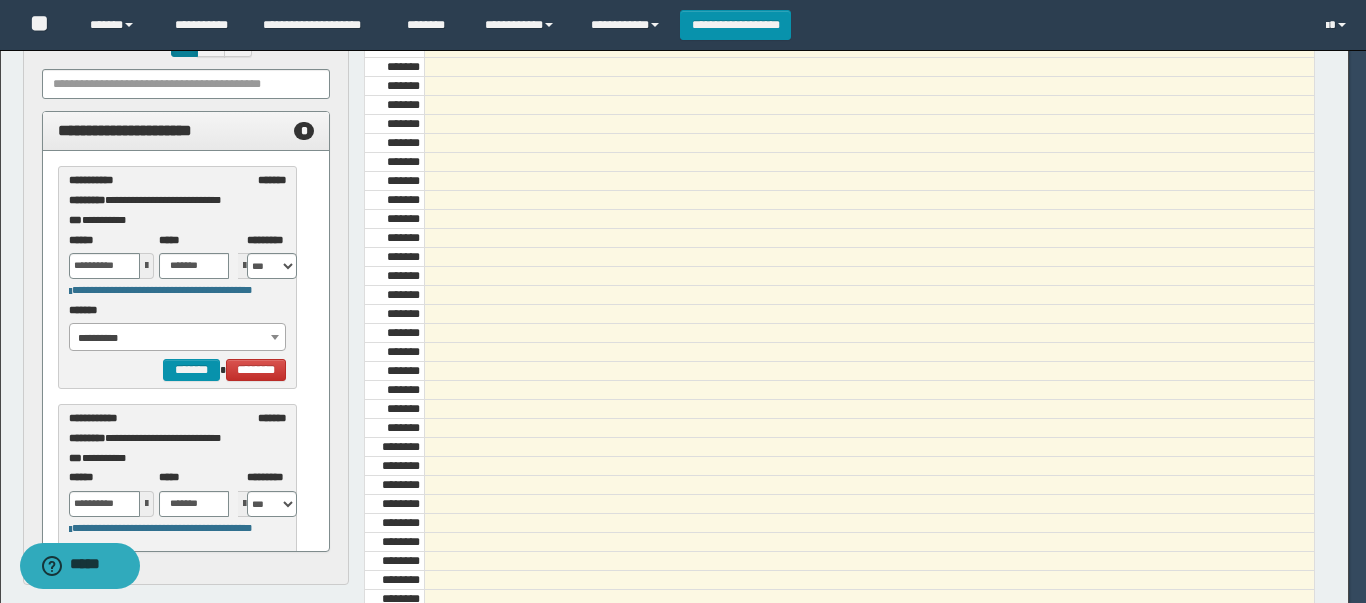 select on "******" 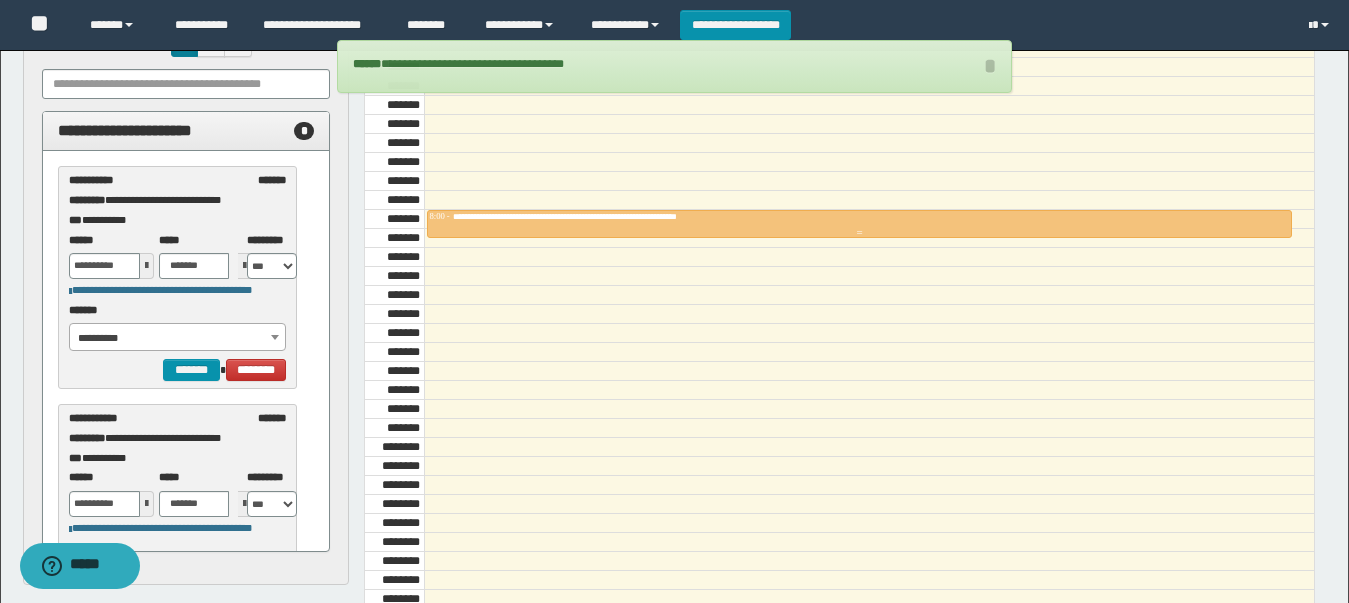 click at bounding box center (859, 233) 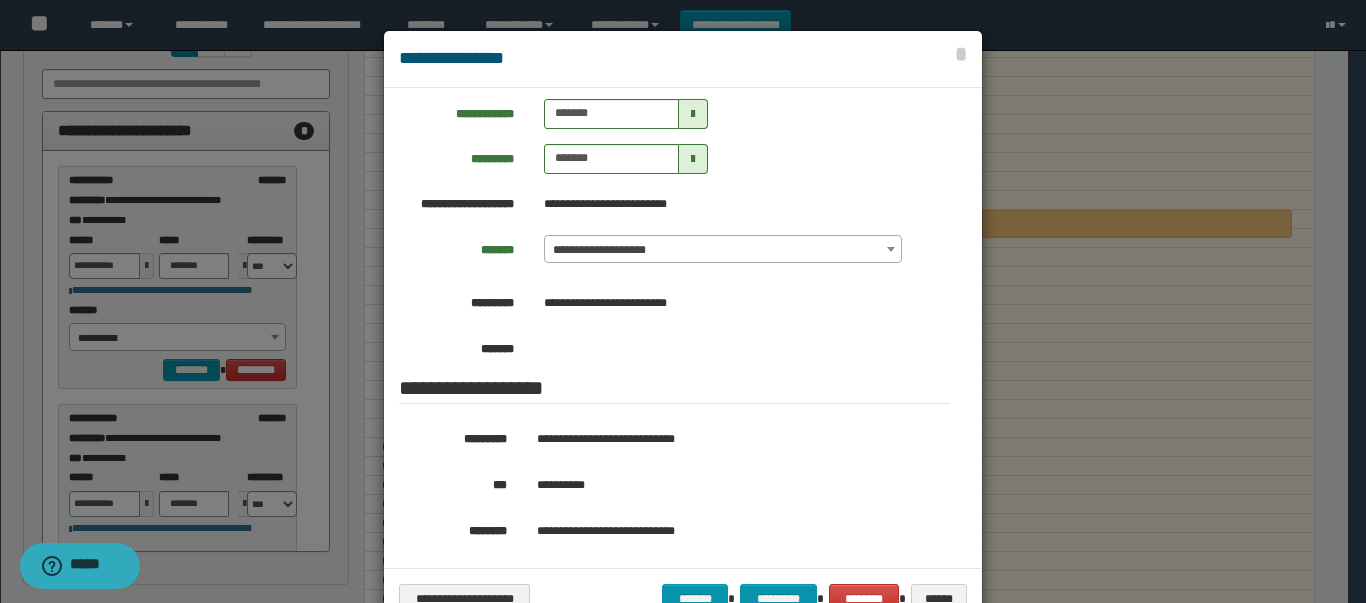 scroll, scrollTop: 200, scrollLeft: 0, axis: vertical 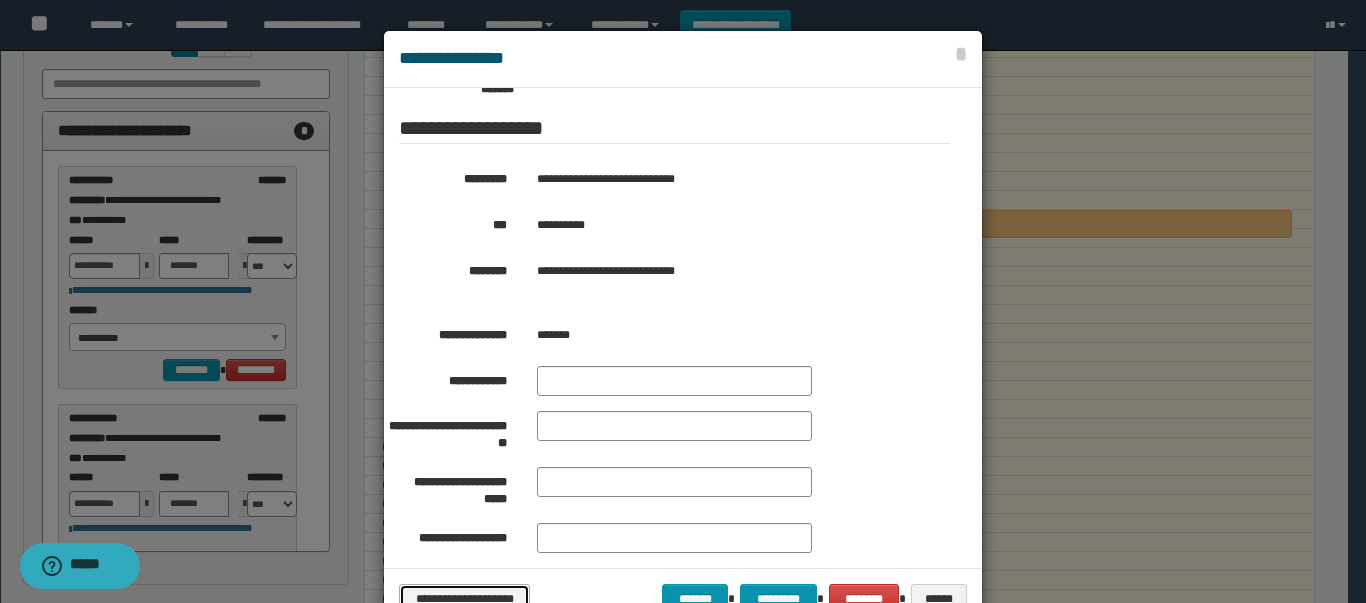 click on "**********" at bounding box center [464, 599] 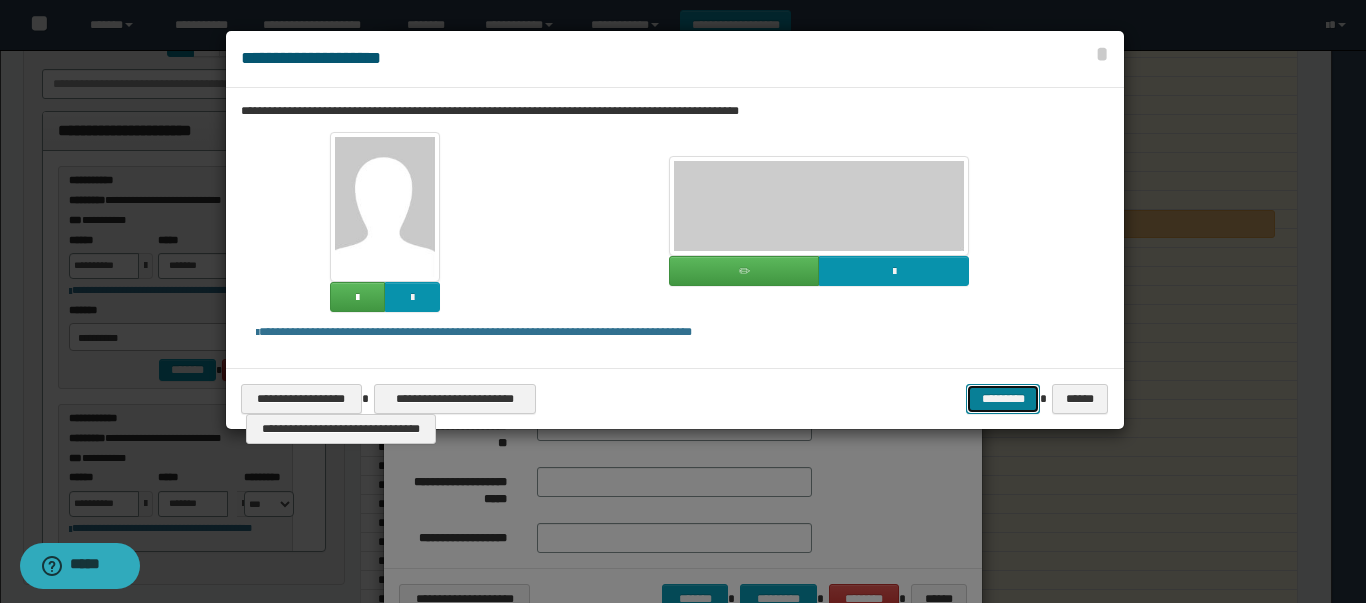 click on "*********" at bounding box center [1003, 399] 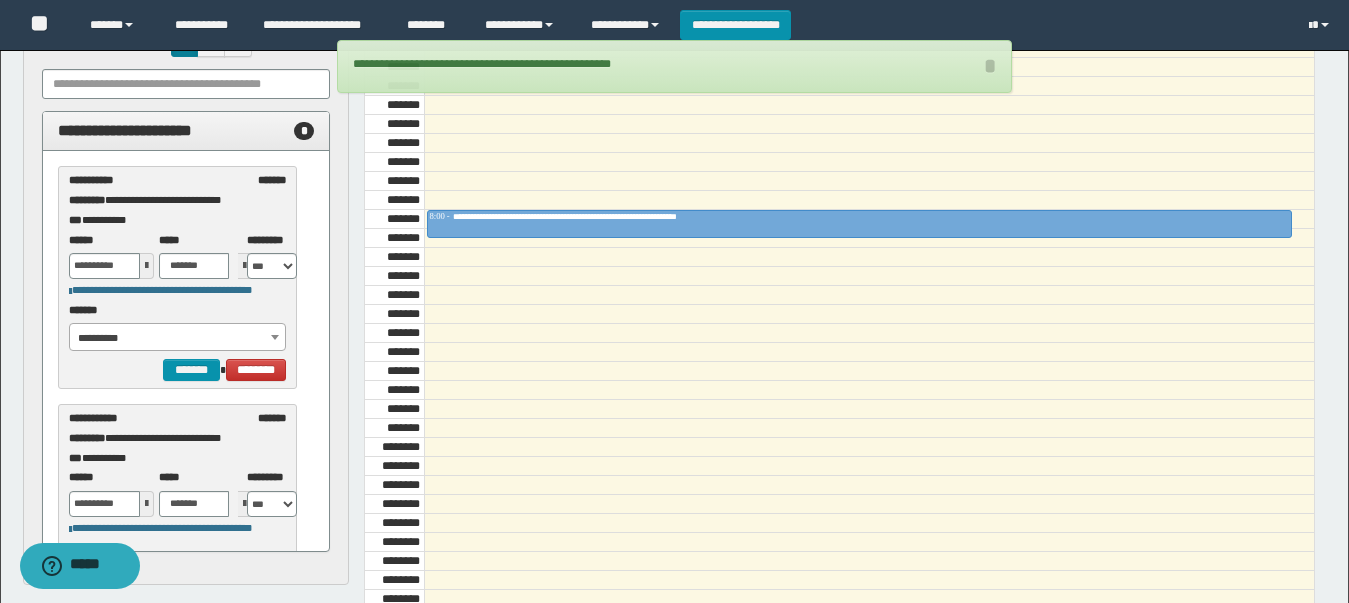 click on "**********" at bounding box center [178, 338] 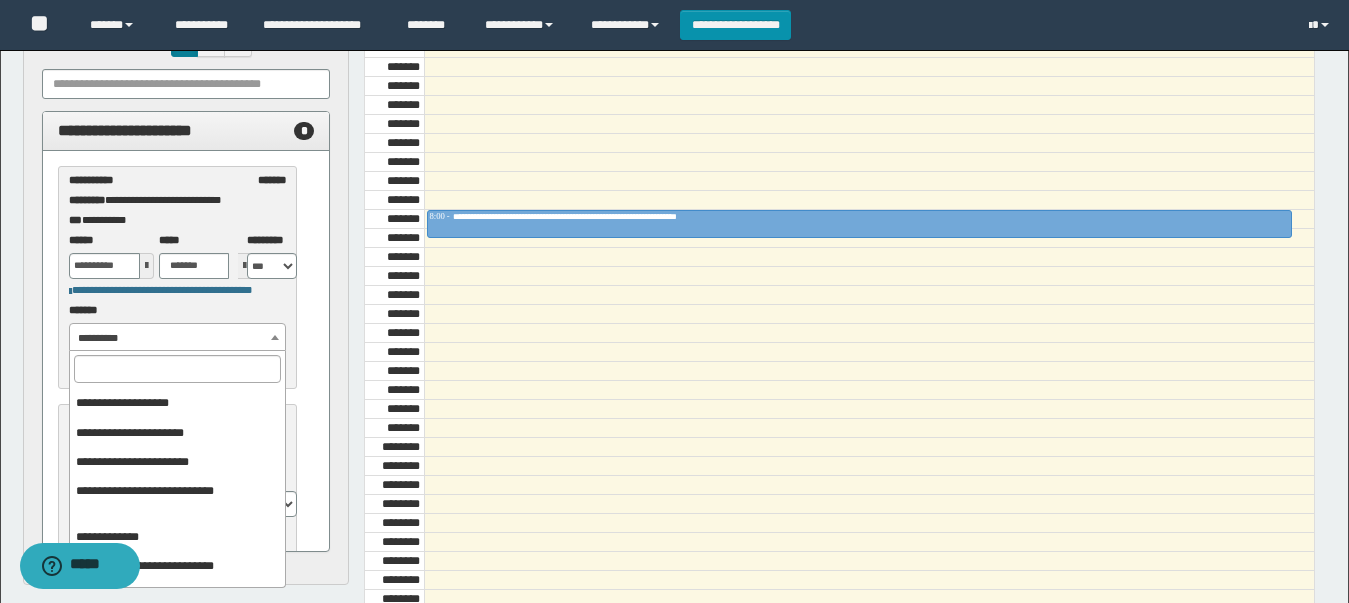 scroll, scrollTop: 184, scrollLeft: 0, axis: vertical 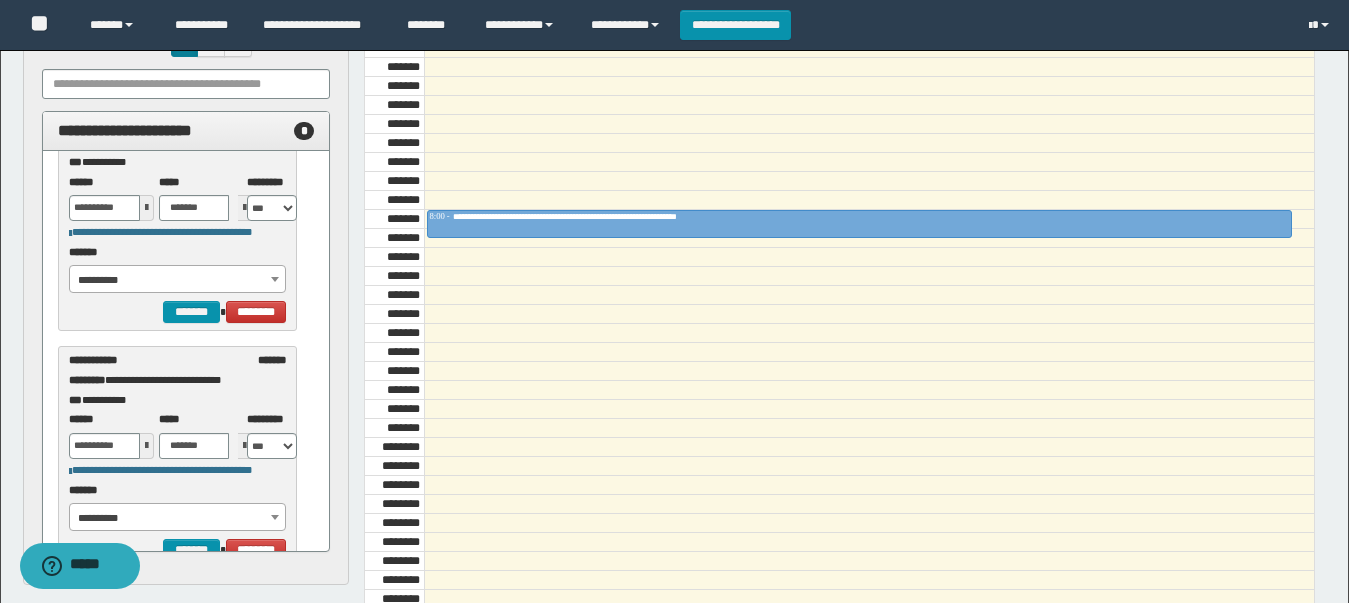 click at bounding box center [275, 517] 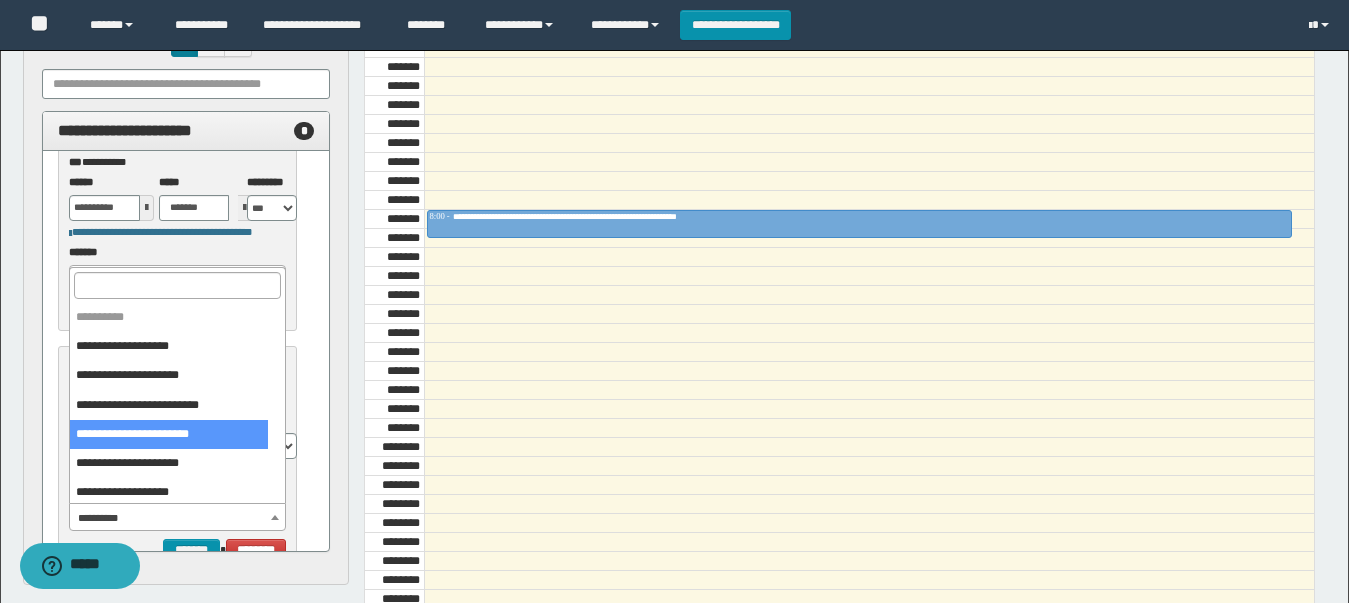 select on "******" 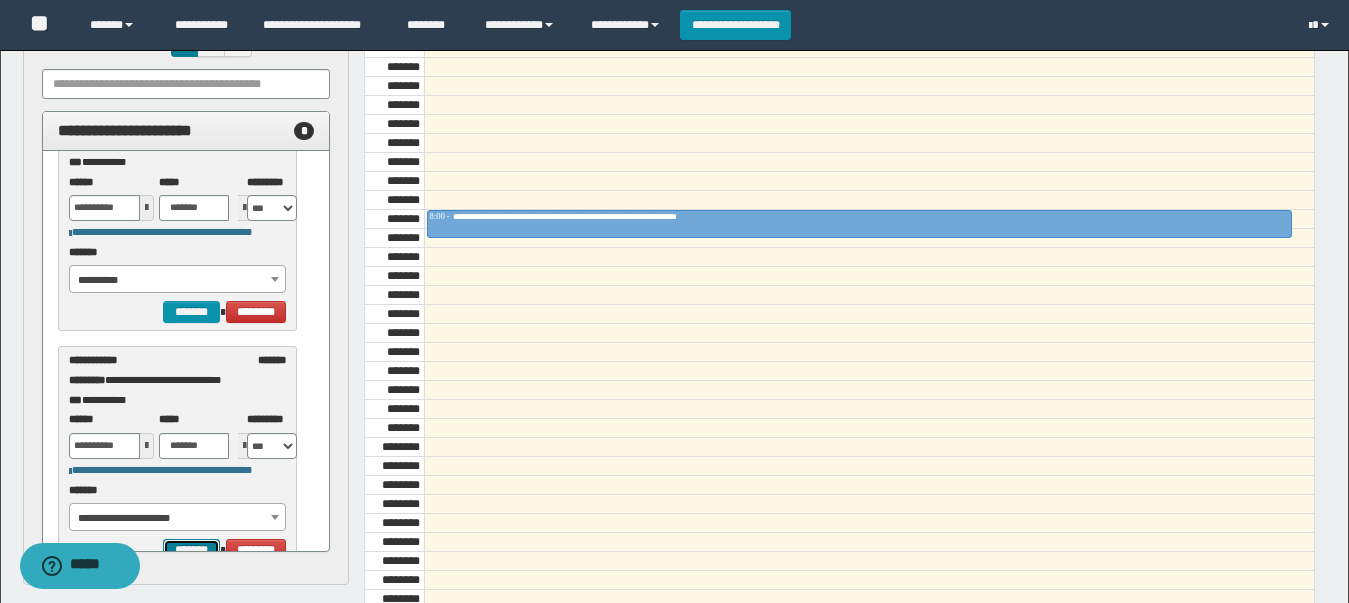 click on "*******" at bounding box center [191, 550] 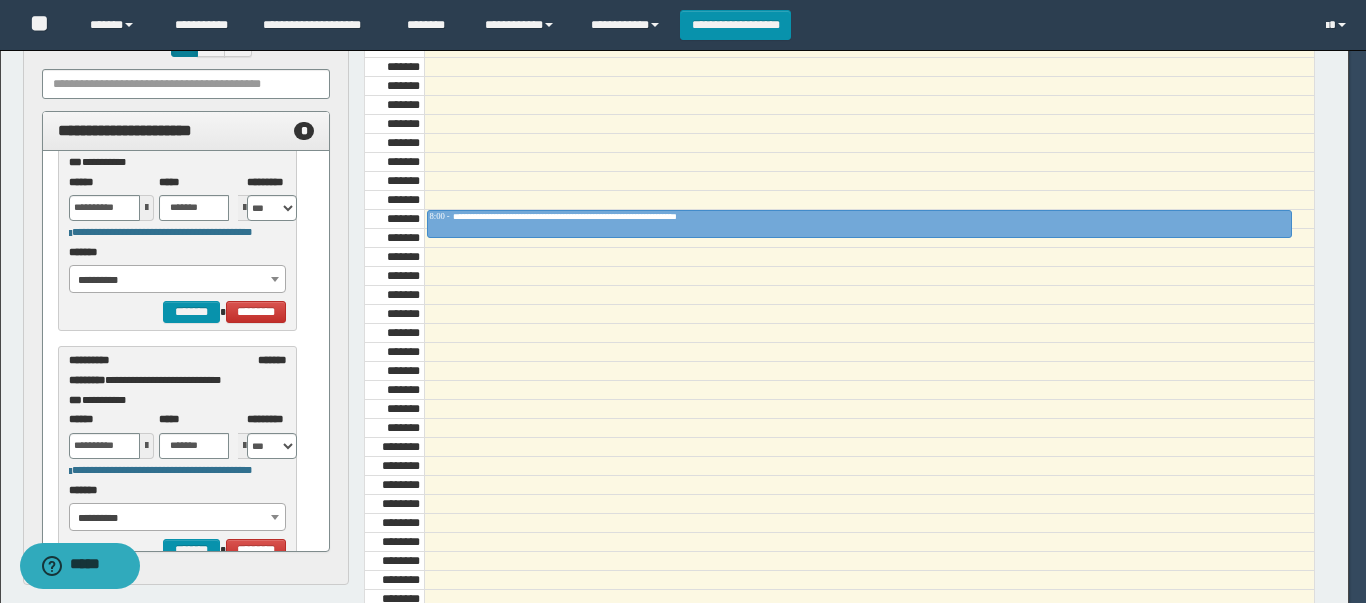 select on "******" 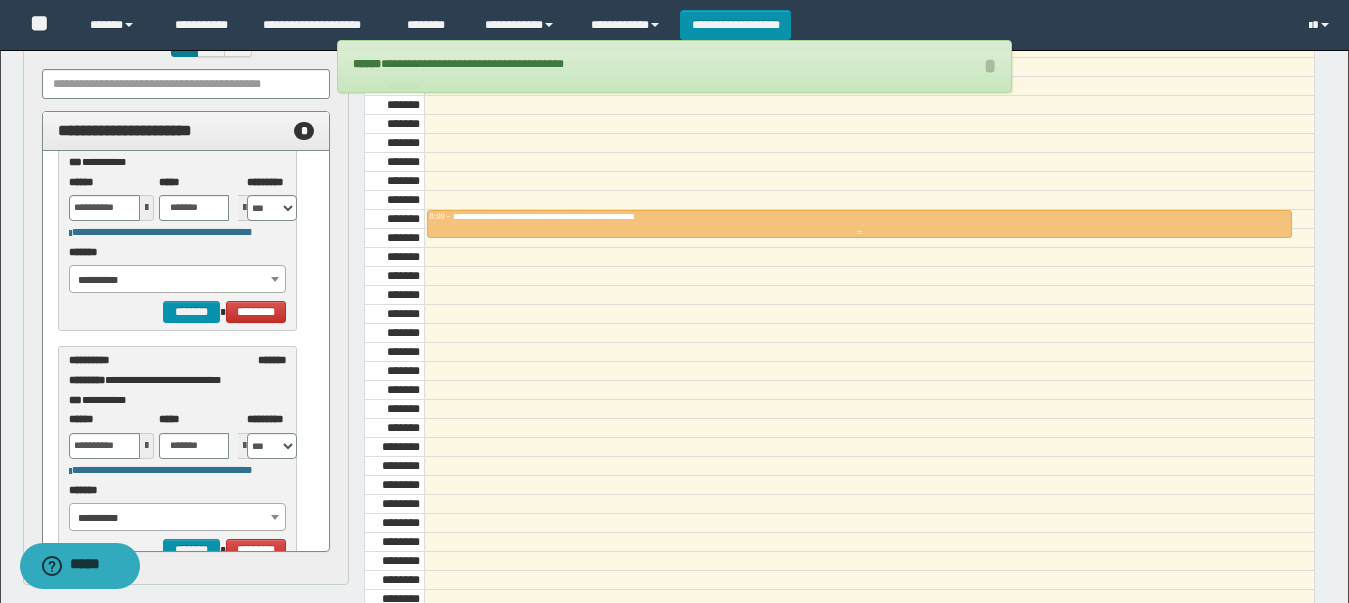 click at bounding box center [859, 233] 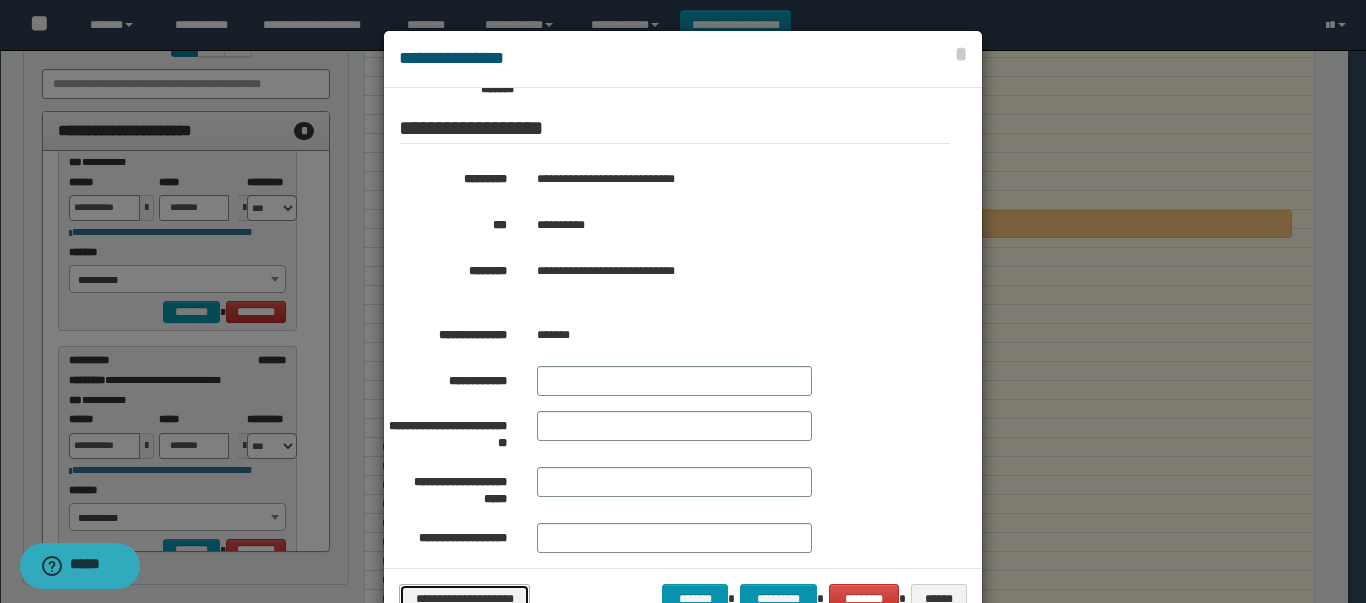 click on "**********" at bounding box center [464, 599] 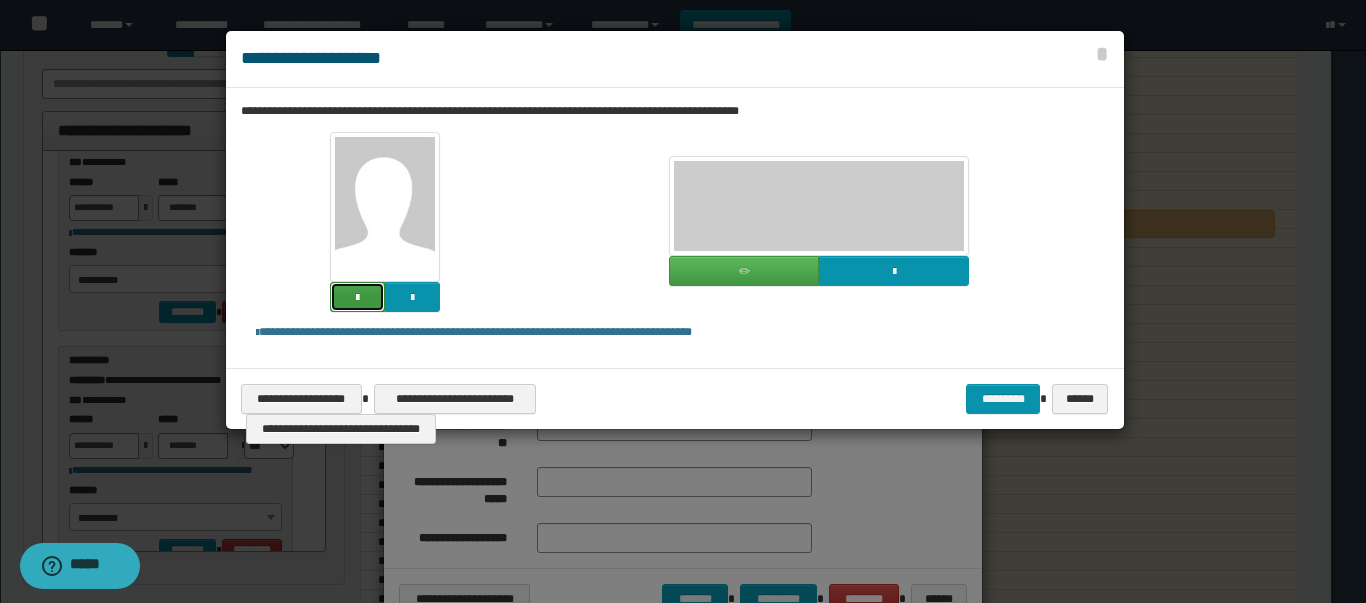 click at bounding box center [357, 298] 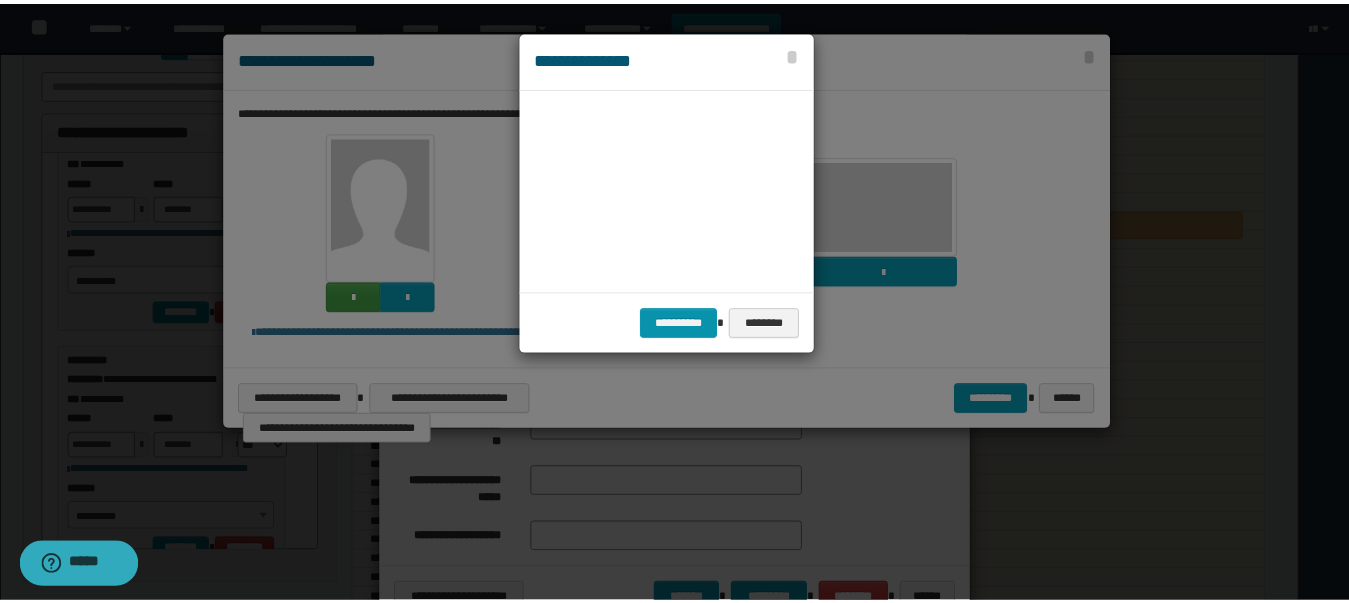 scroll, scrollTop: 45, scrollLeft: 105, axis: both 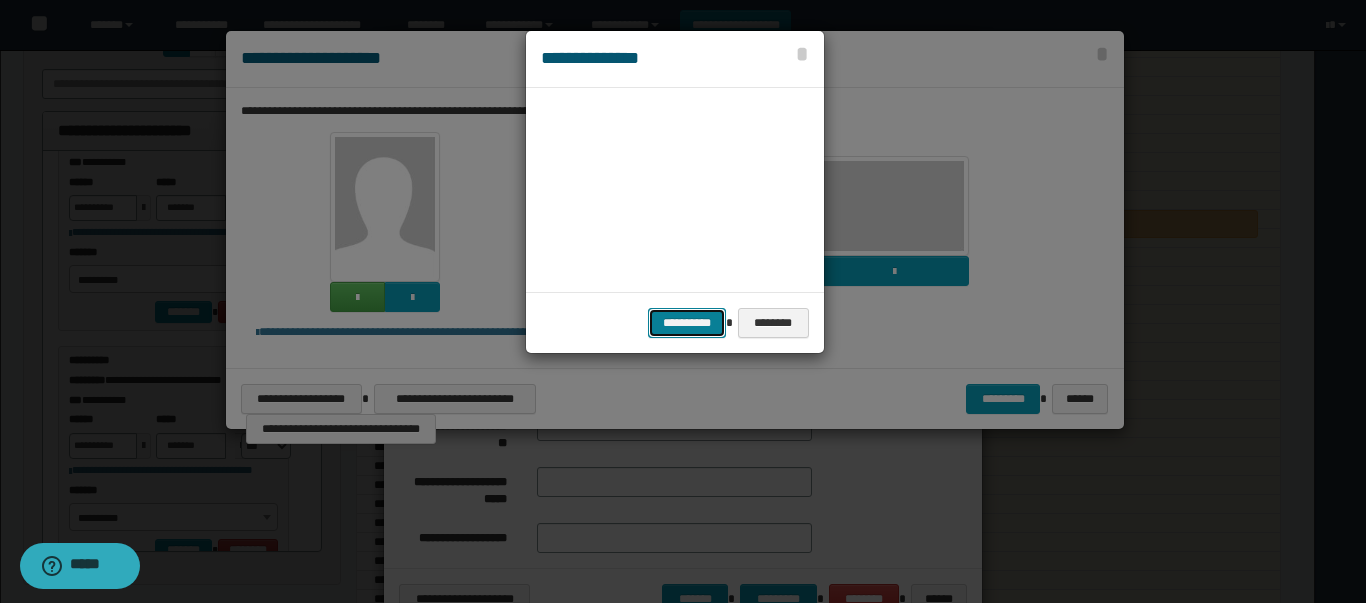 click on "**********" at bounding box center (687, 323) 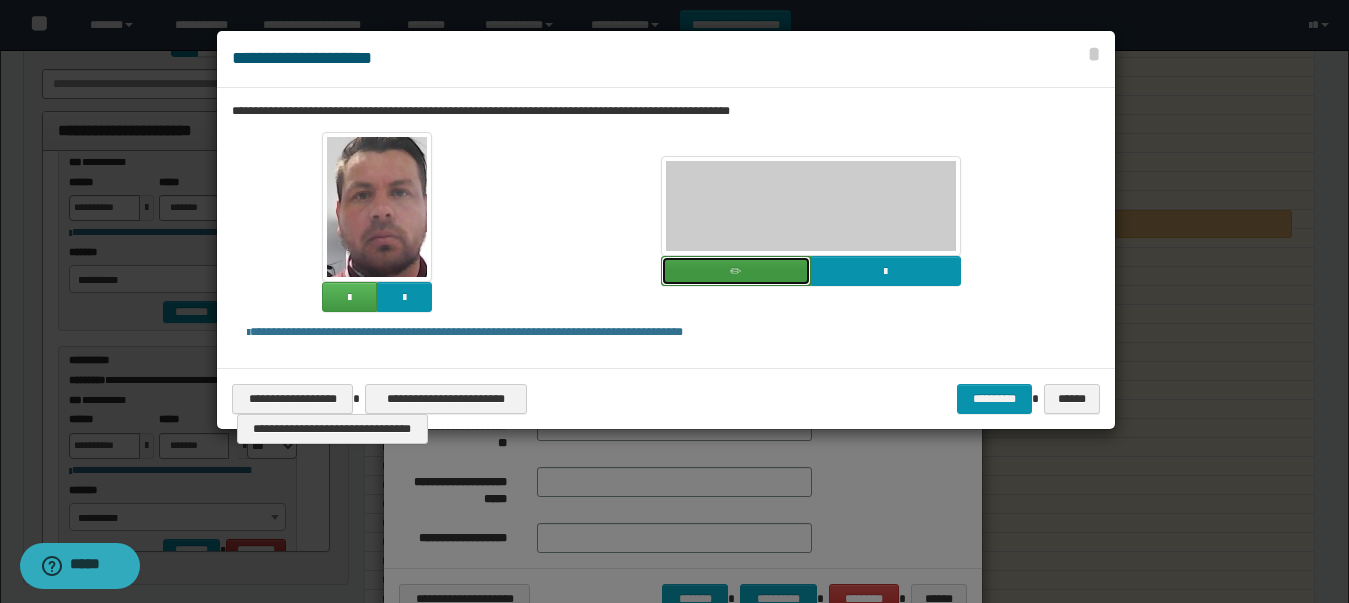 click at bounding box center [736, 271] 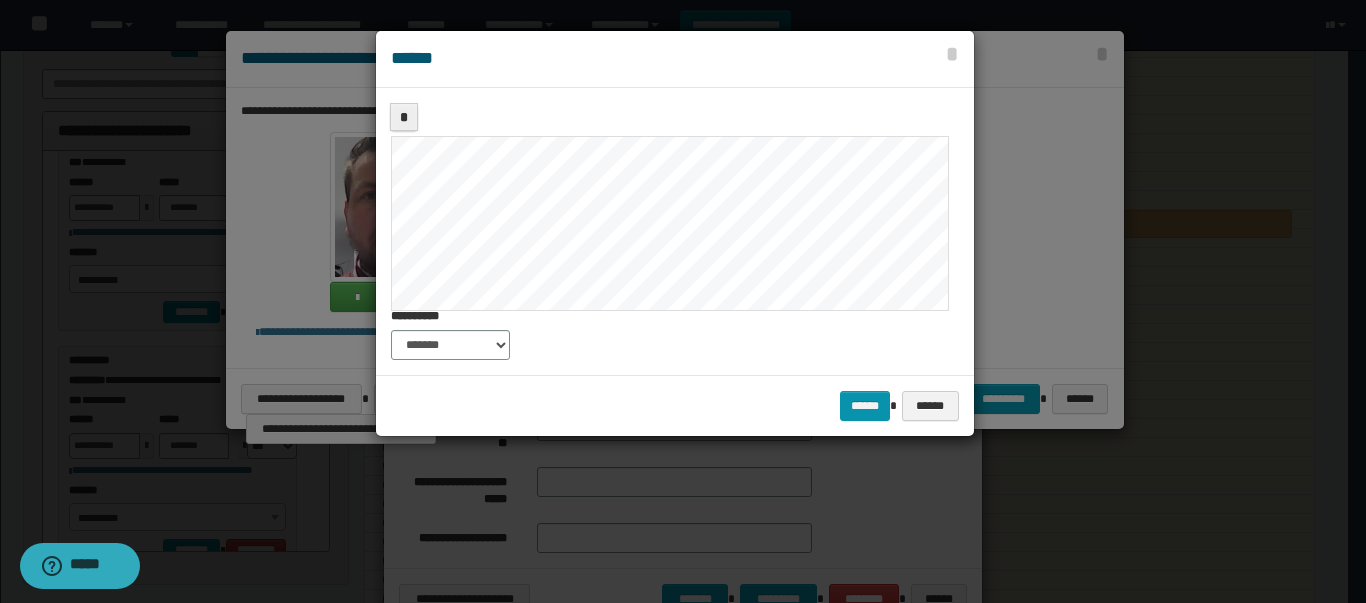 click on "**********" at bounding box center (675, 231) 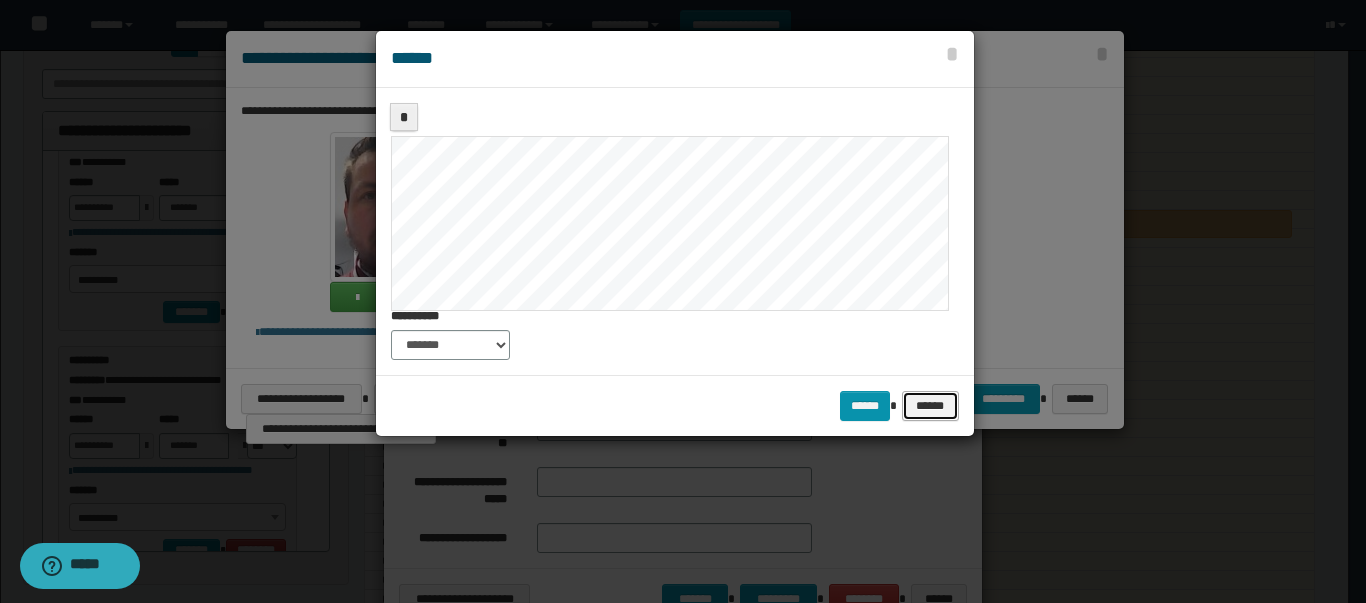 click on "******" at bounding box center (930, 406) 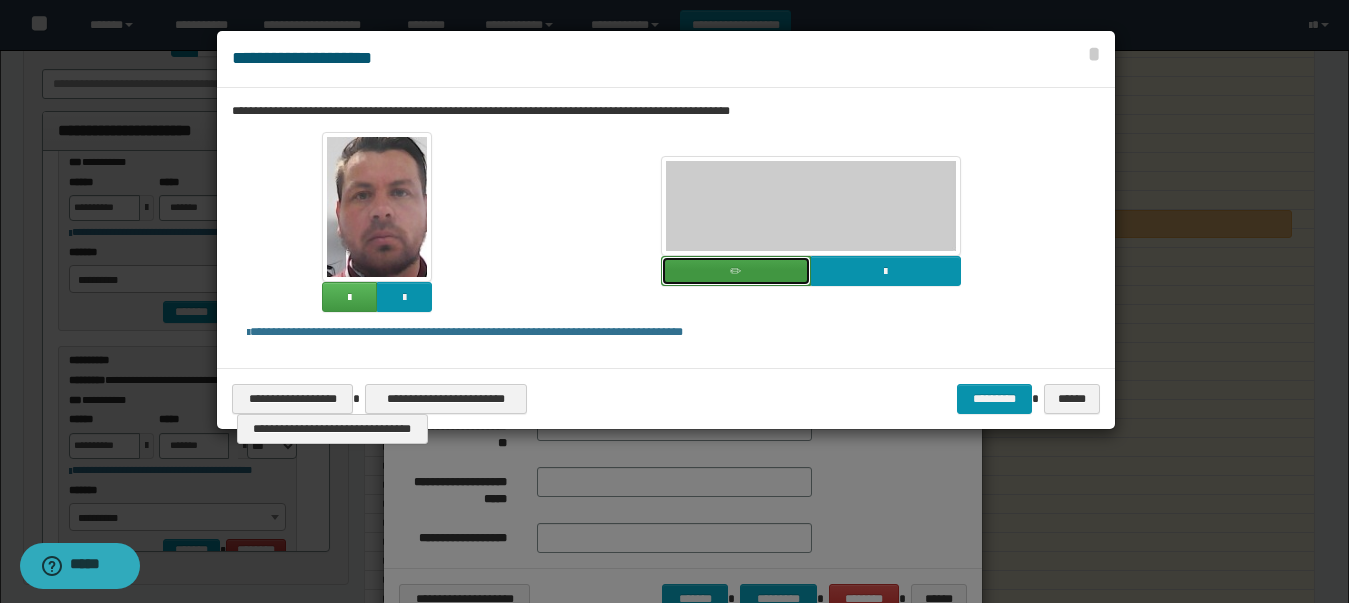 click at bounding box center (735, 272) 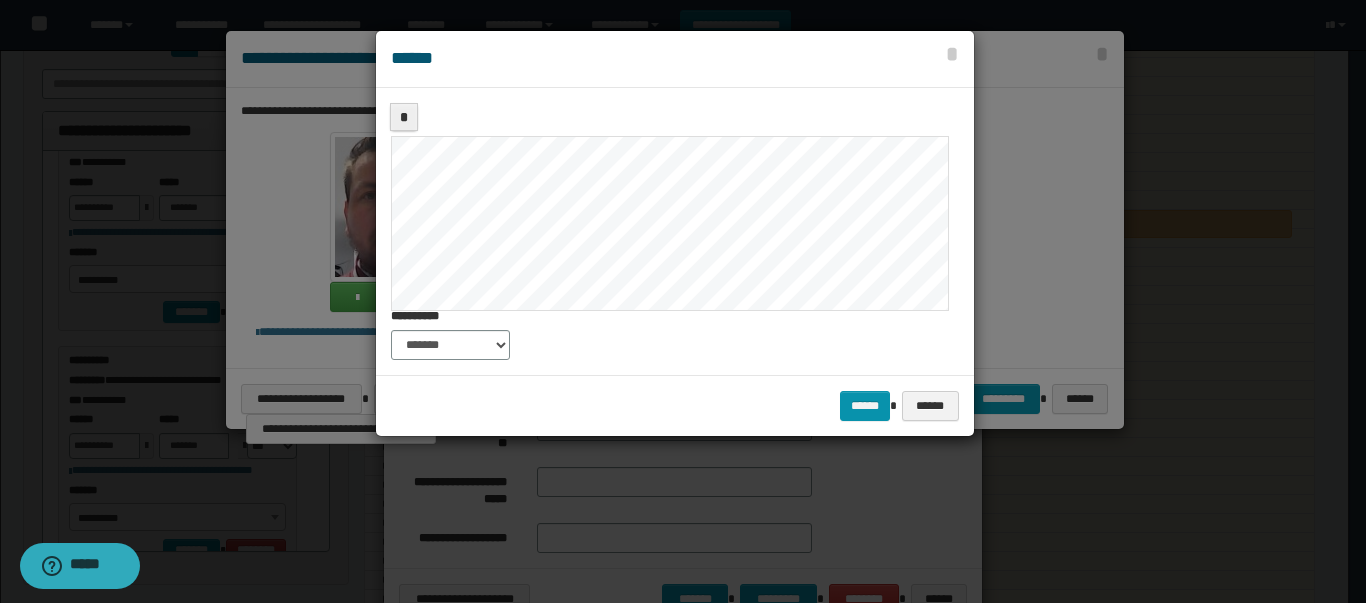click on "**********" at bounding box center (675, 231) 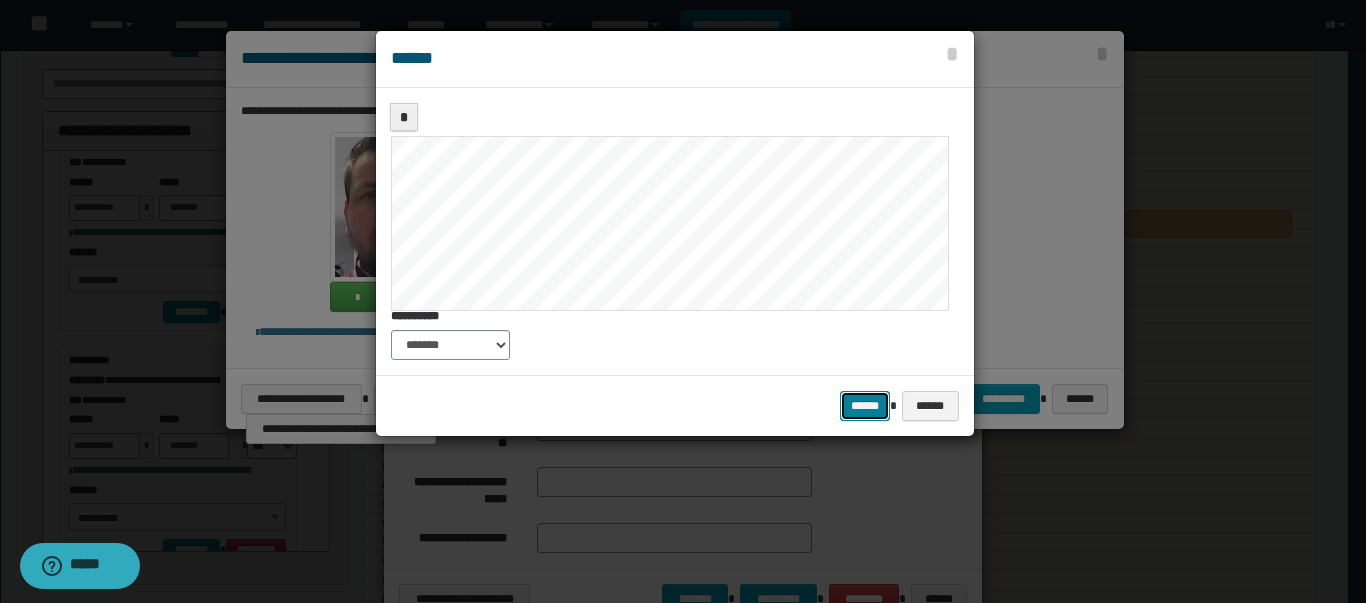click on "******" at bounding box center (865, 406) 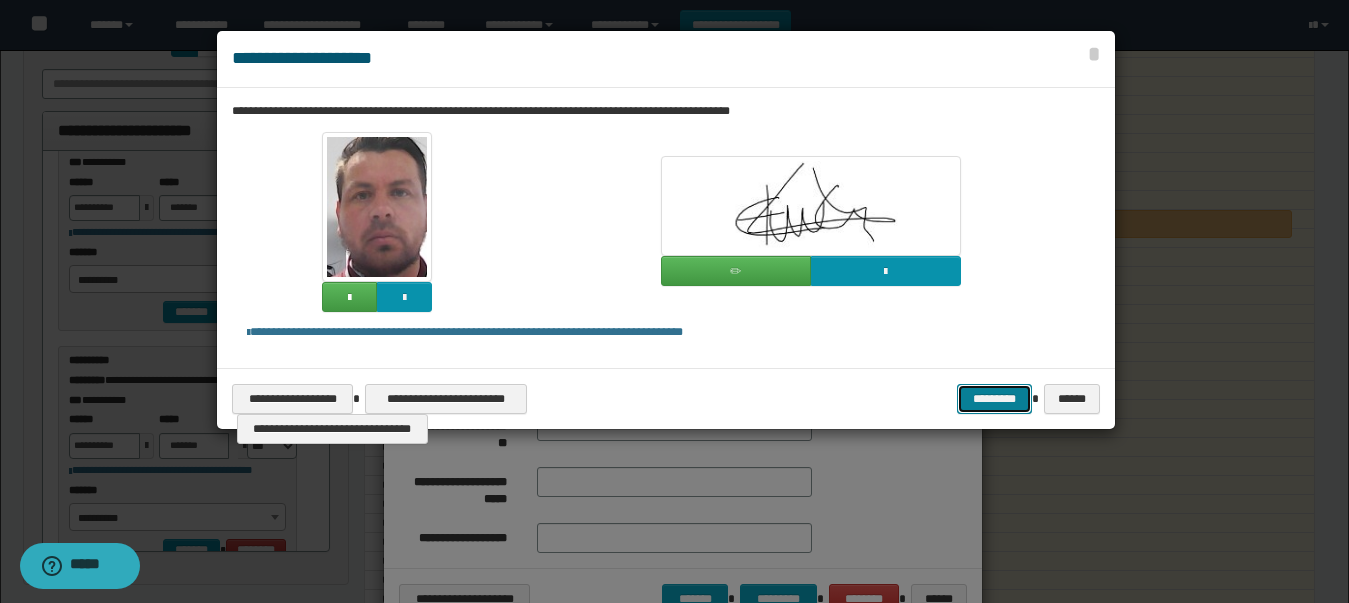 click on "*********" at bounding box center (994, 399) 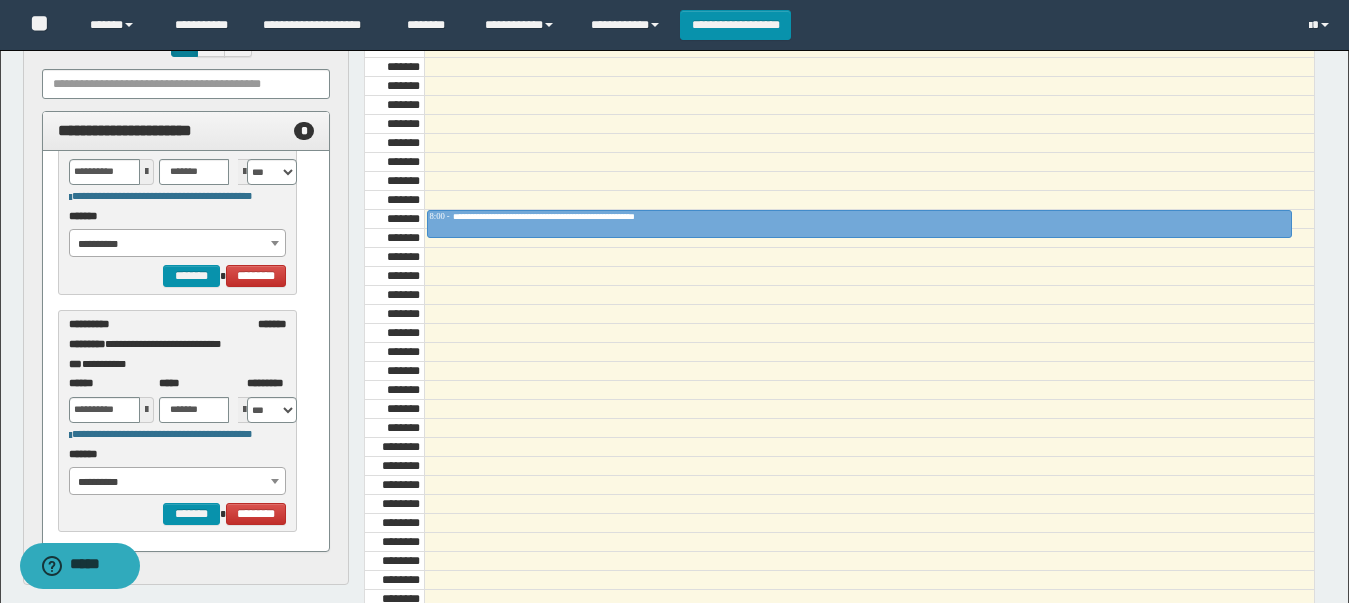 scroll, scrollTop: 105, scrollLeft: 0, axis: vertical 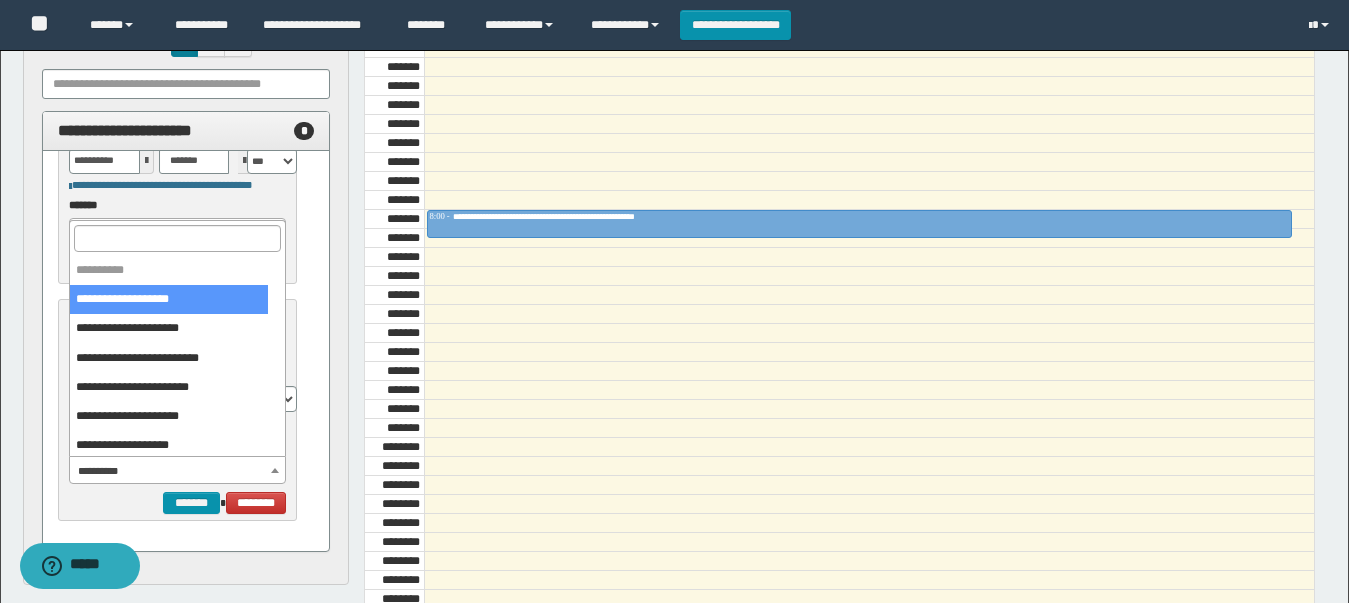 click on "**********" at bounding box center (178, 471) 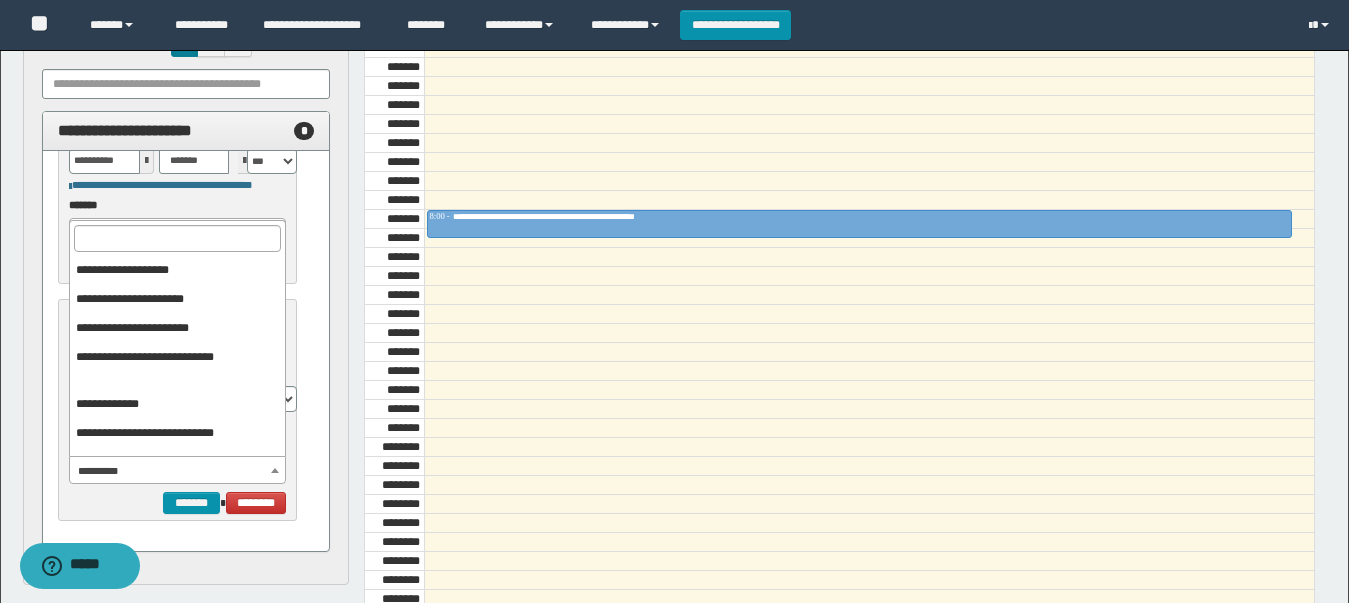 scroll, scrollTop: 184, scrollLeft: 0, axis: vertical 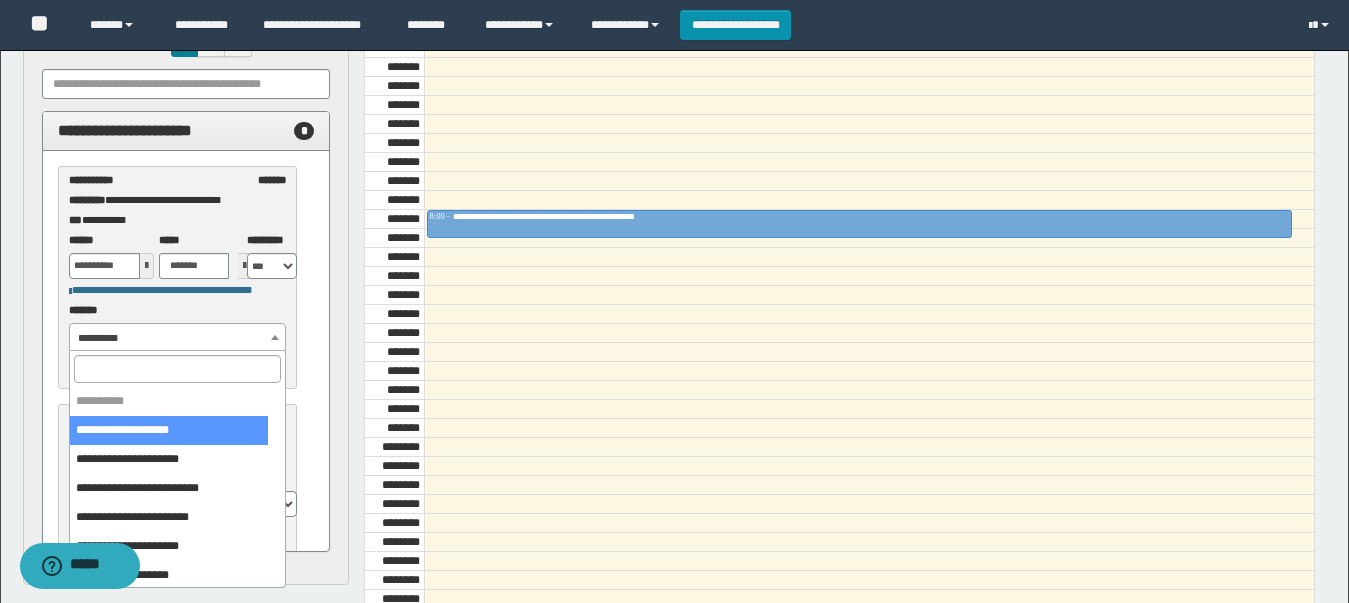 click on "**********" at bounding box center [178, 338] 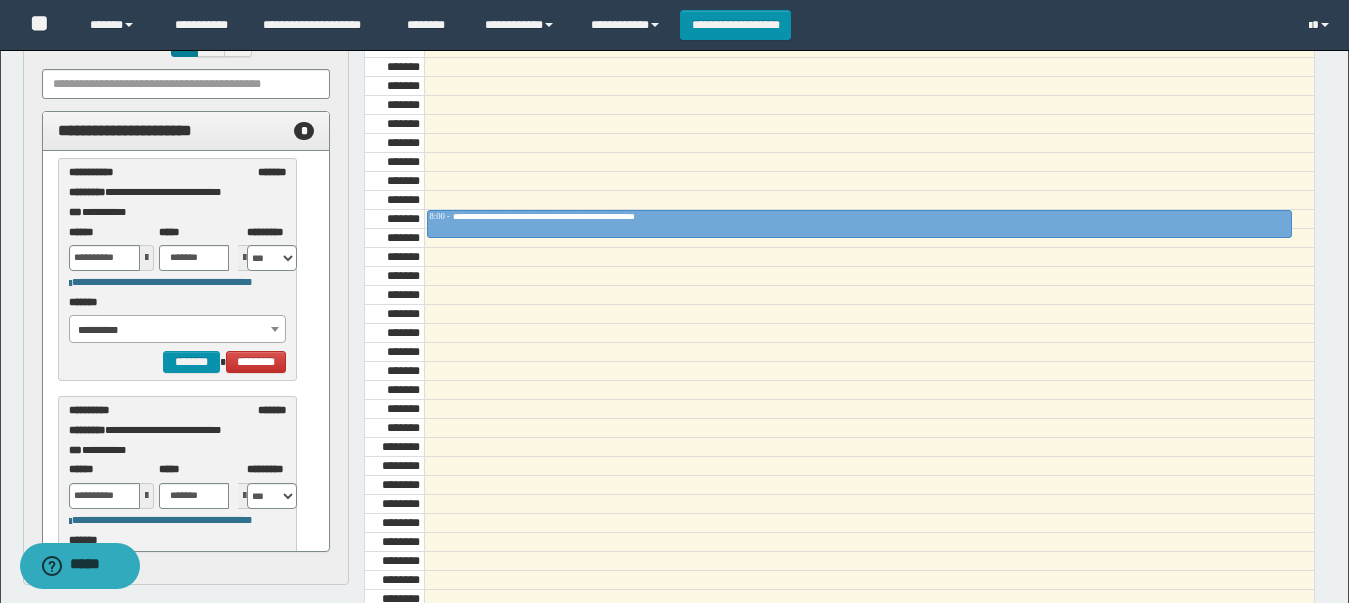 scroll, scrollTop: 0, scrollLeft: 0, axis: both 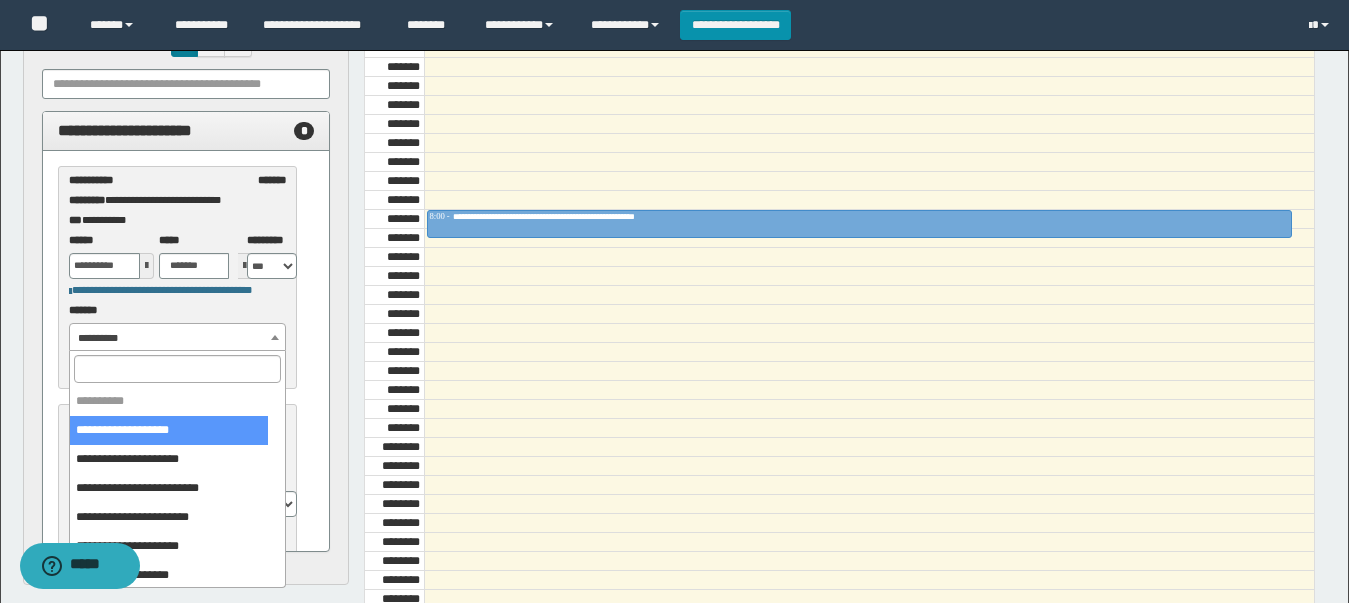 click on "**********" at bounding box center (178, 338) 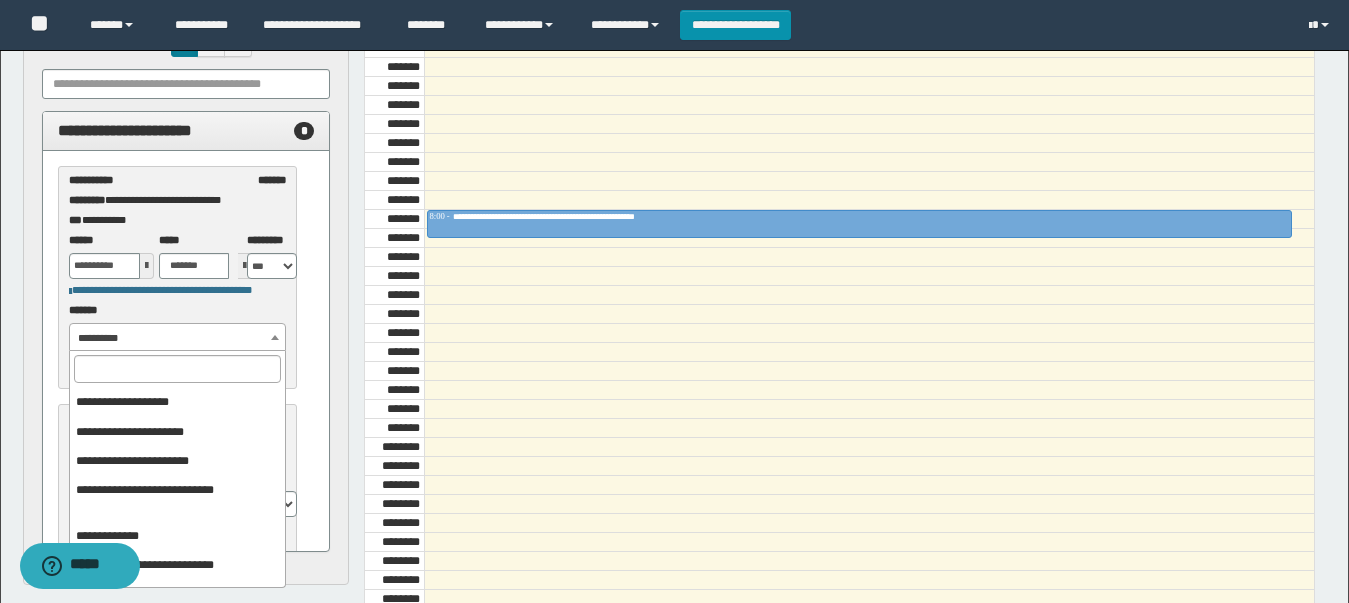 scroll, scrollTop: 184, scrollLeft: 0, axis: vertical 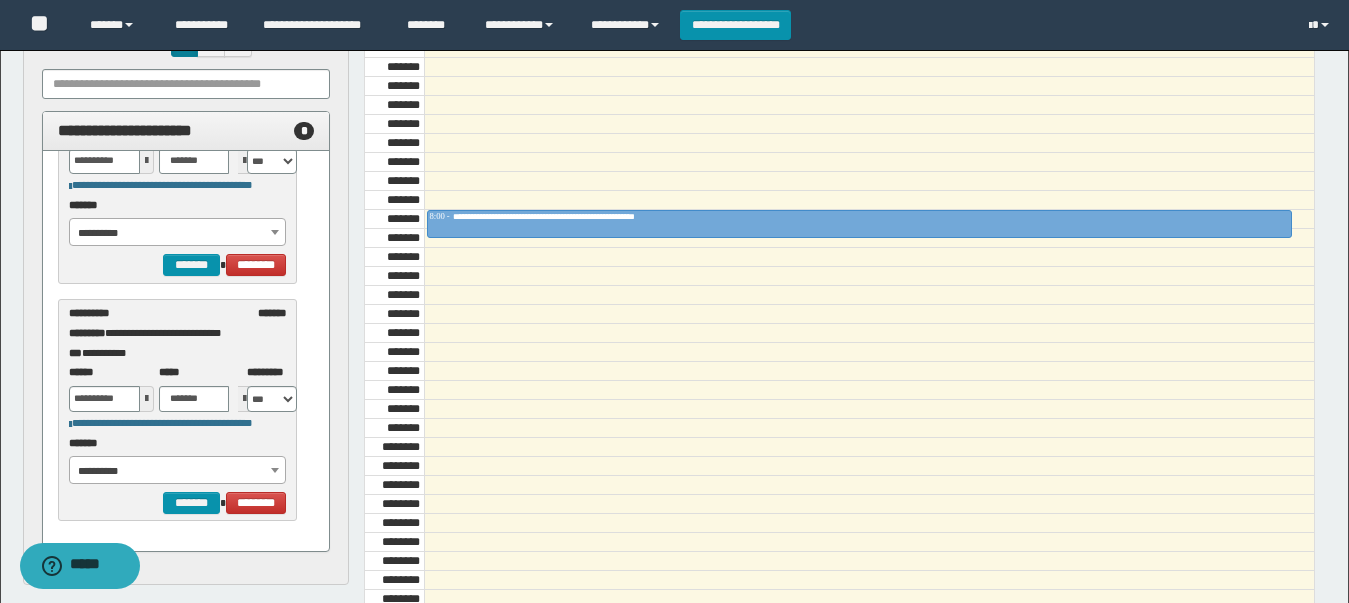 click on "**********" at bounding box center [178, 471] 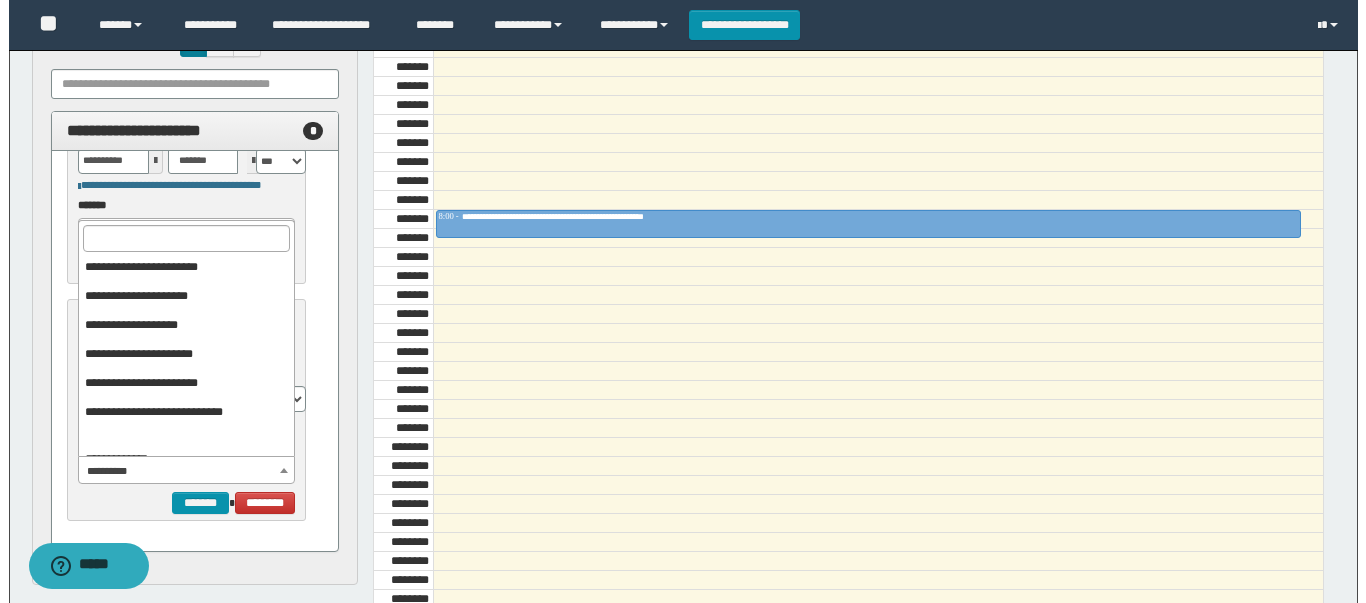 scroll, scrollTop: 126, scrollLeft: 0, axis: vertical 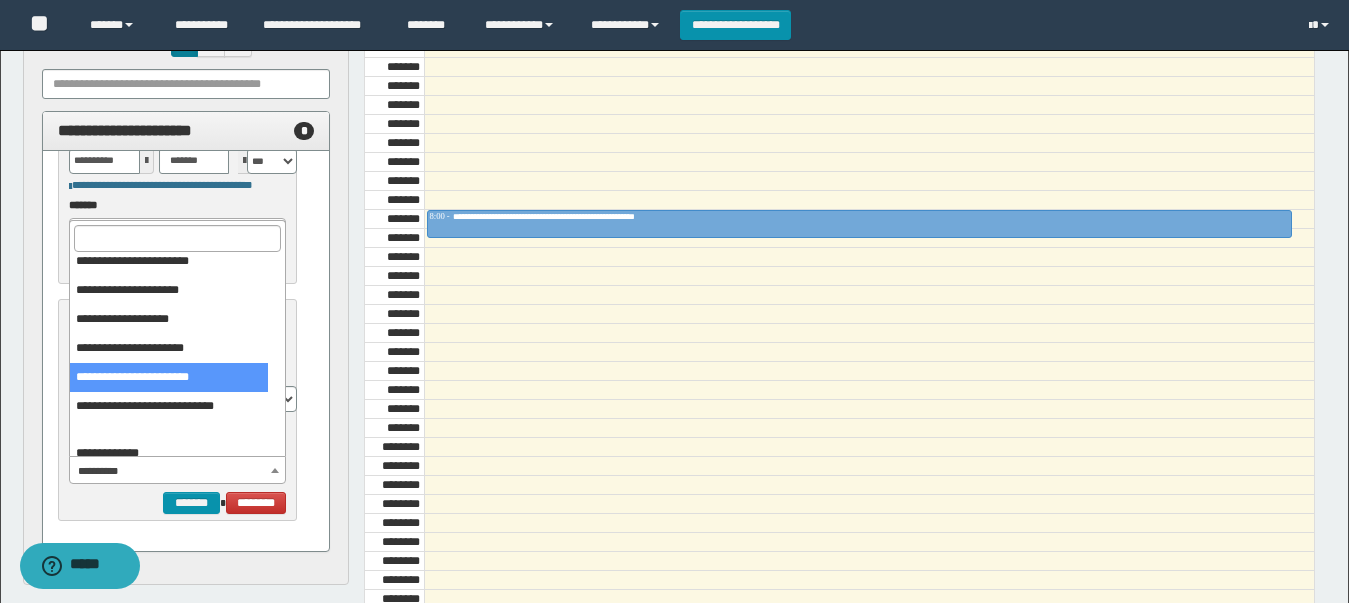 select on "******" 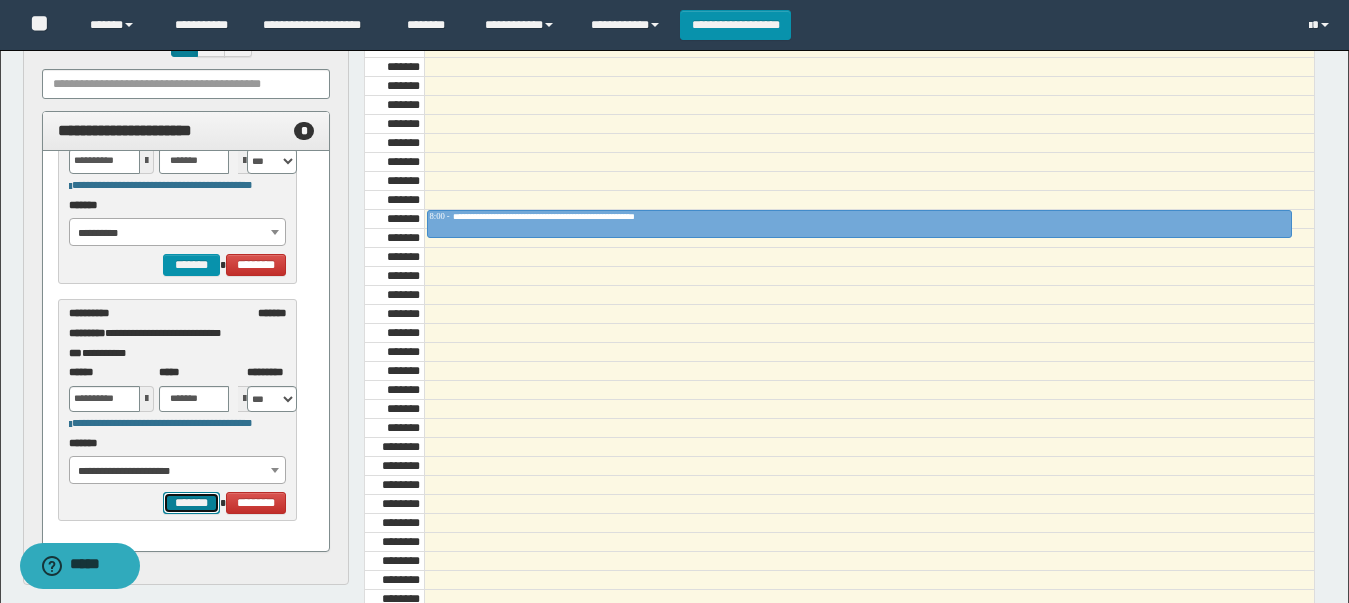 click on "*******" at bounding box center (191, 503) 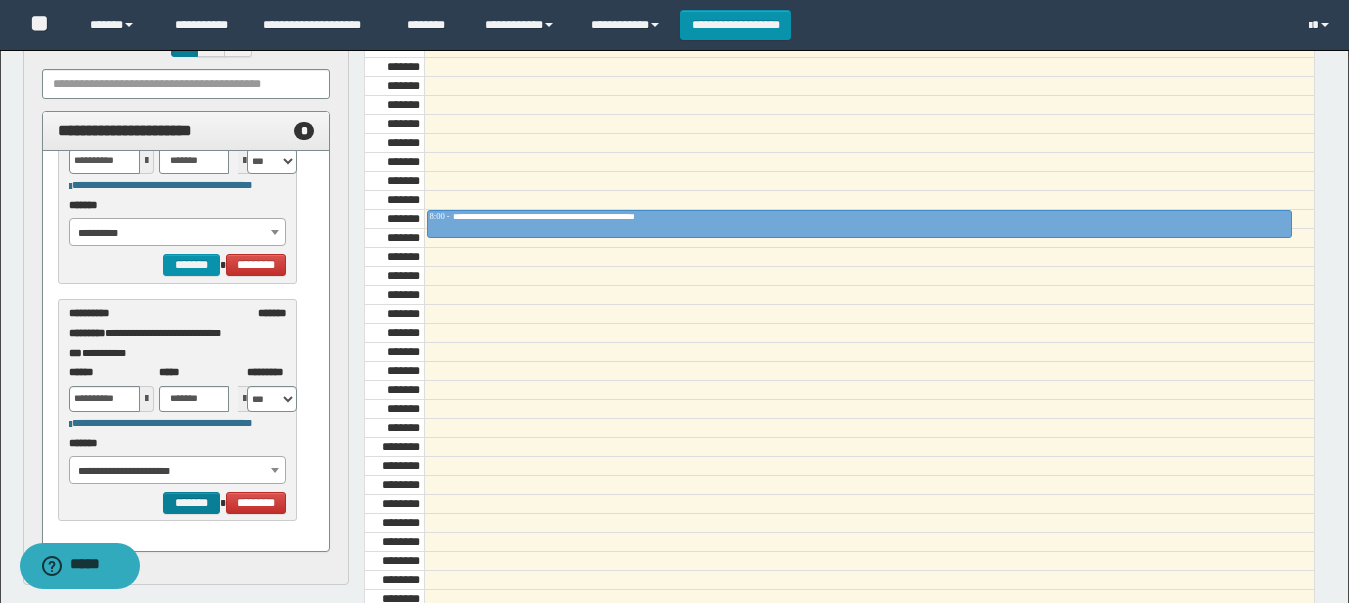 scroll, scrollTop: 0, scrollLeft: 0, axis: both 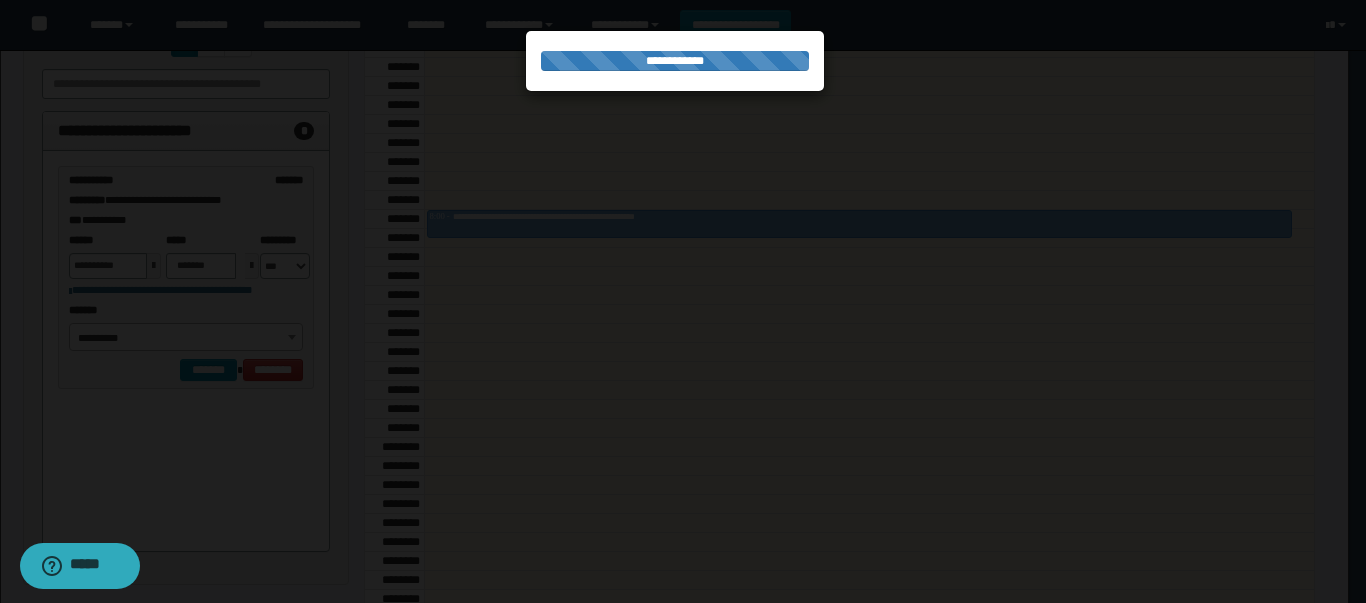 select on "******" 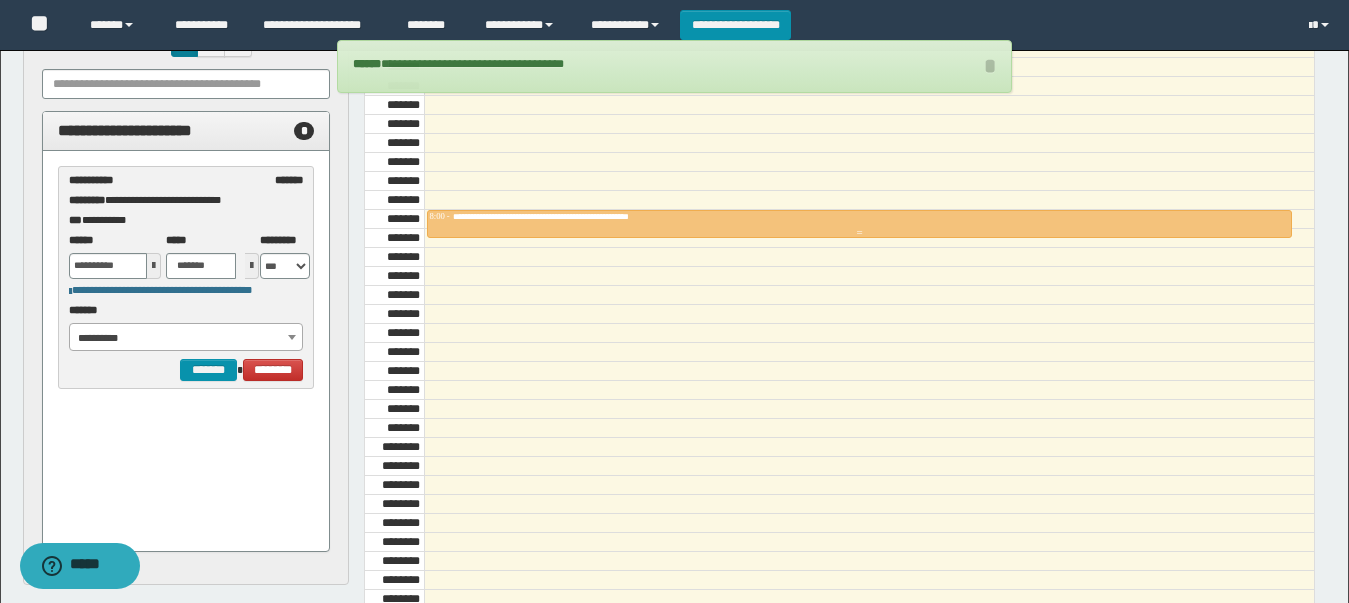 click at bounding box center [859, 233] 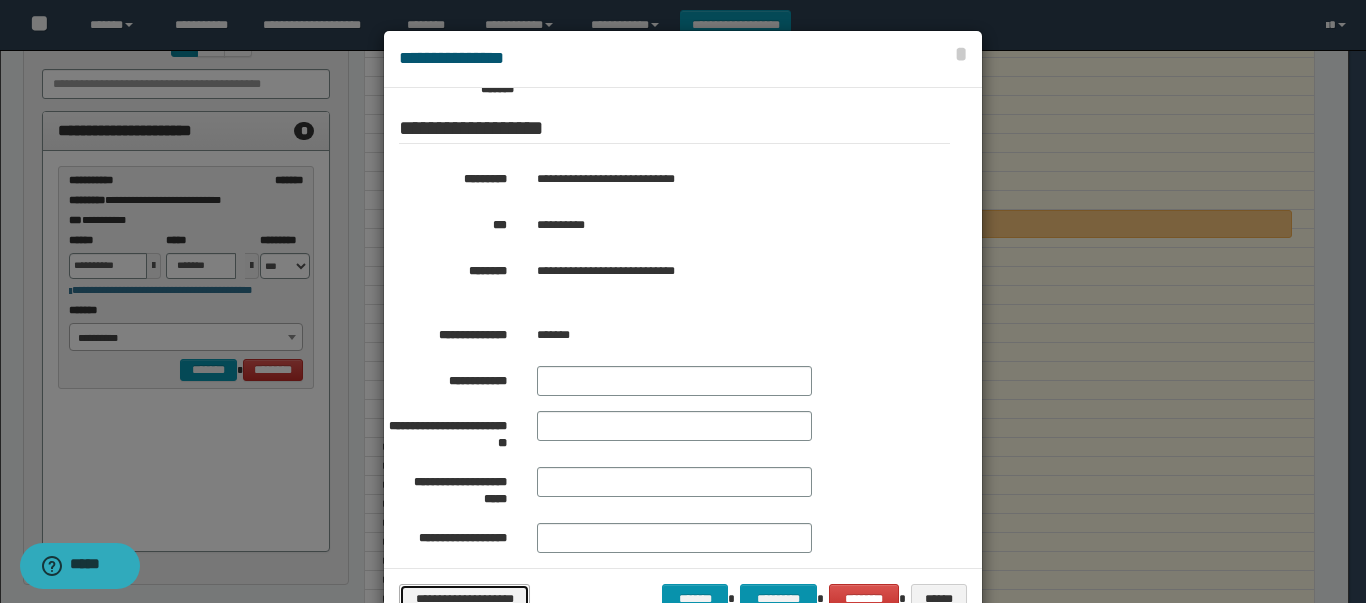 click on "**********" at bounding box center (464, 599) 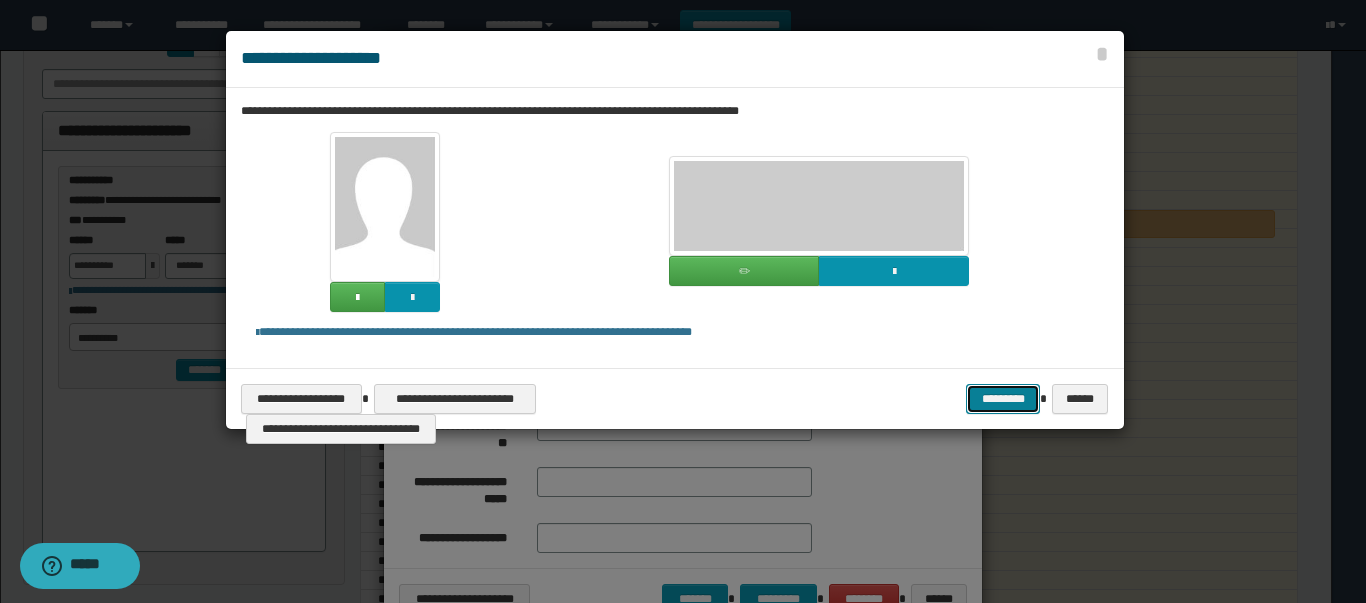 click on "*********" at bounding box center [1003, 399] 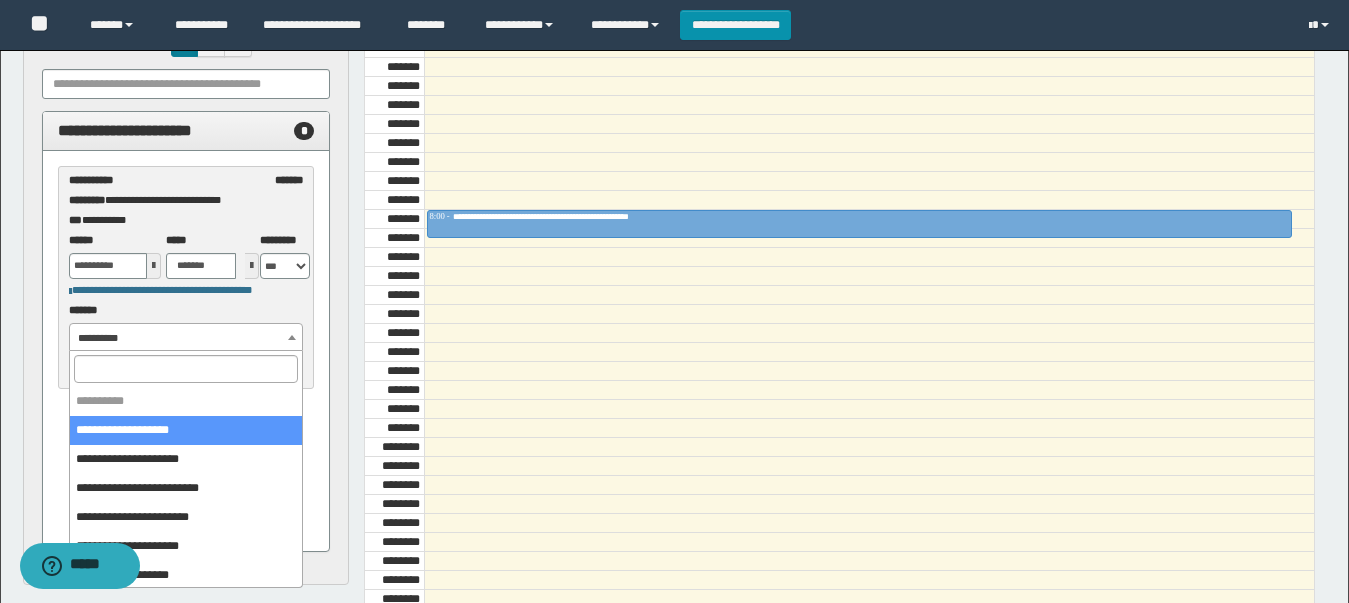 click on "**********" at bounding box center (186, 338) 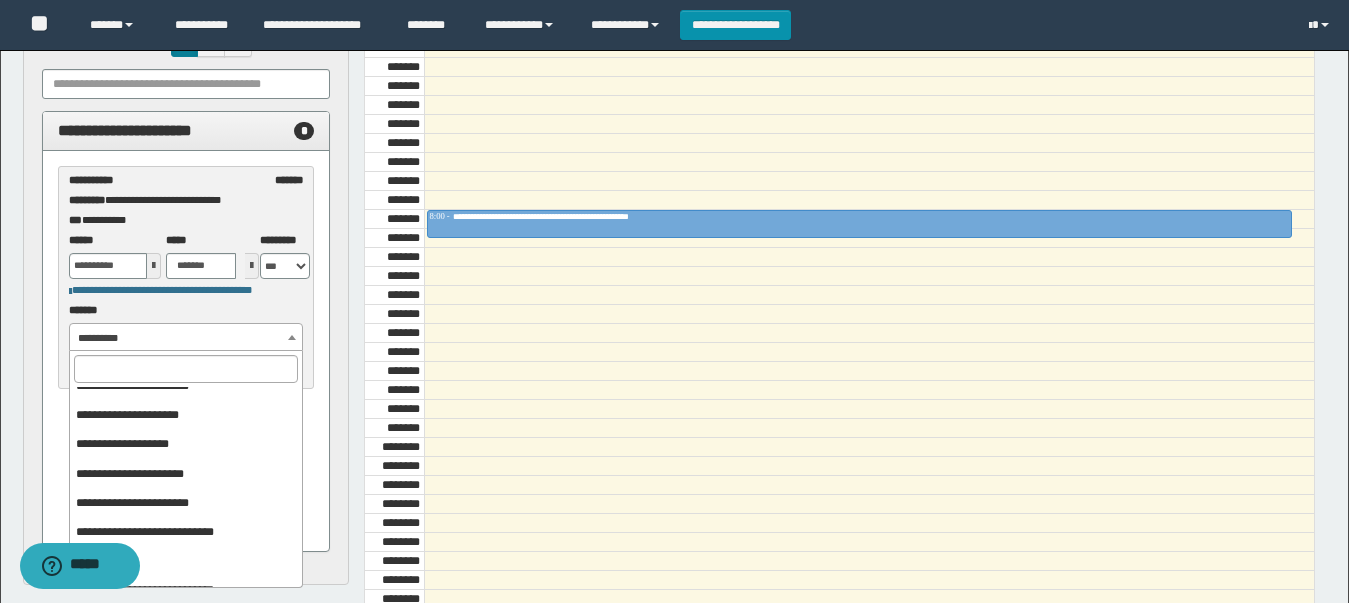 scroll, scrollTop: 149, scrollLeft: 0, axis: vertical 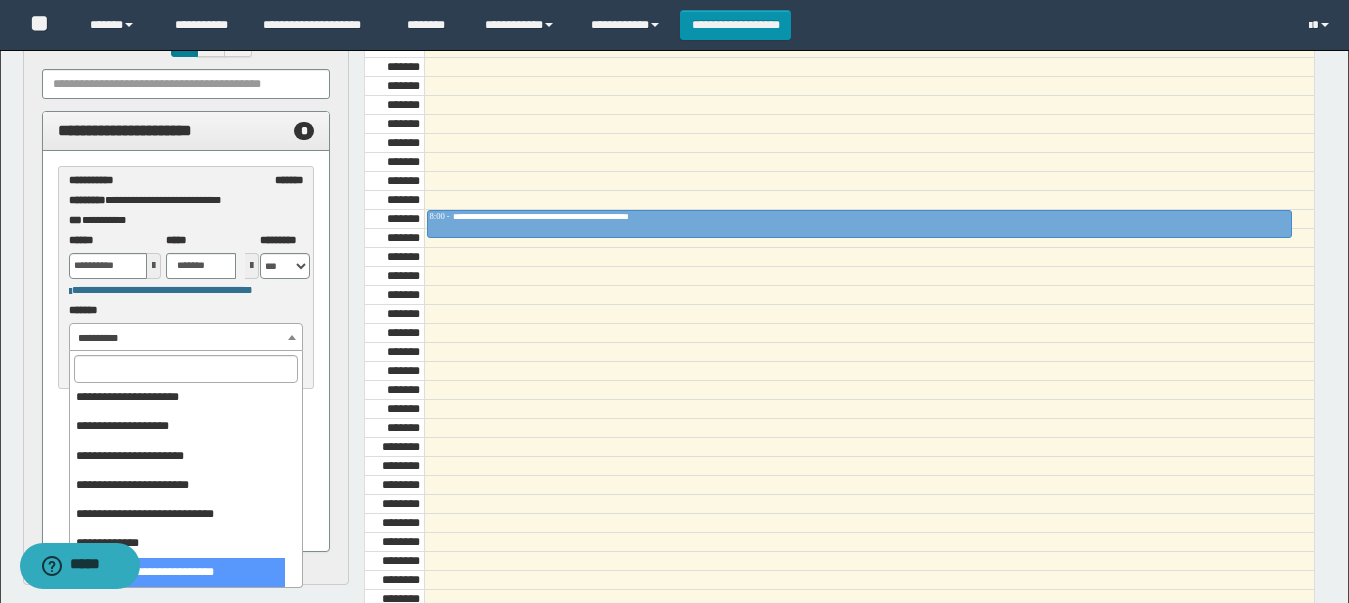 select on "******" 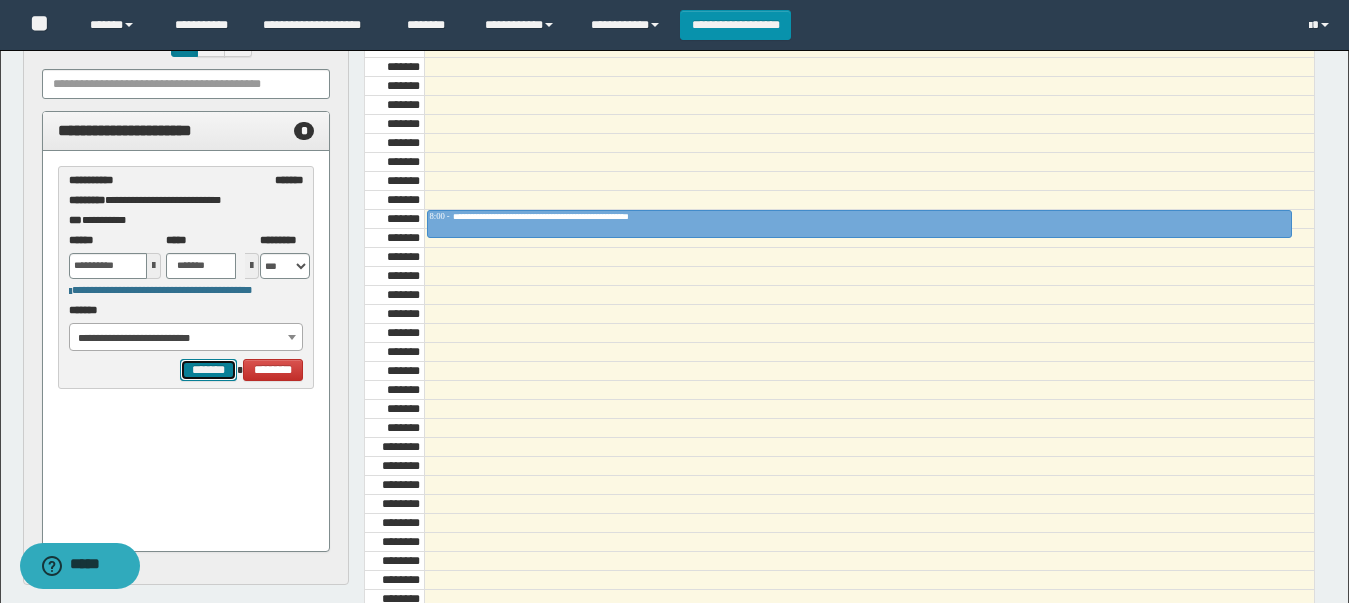 click on "*******" at bounding box center (208, 370) 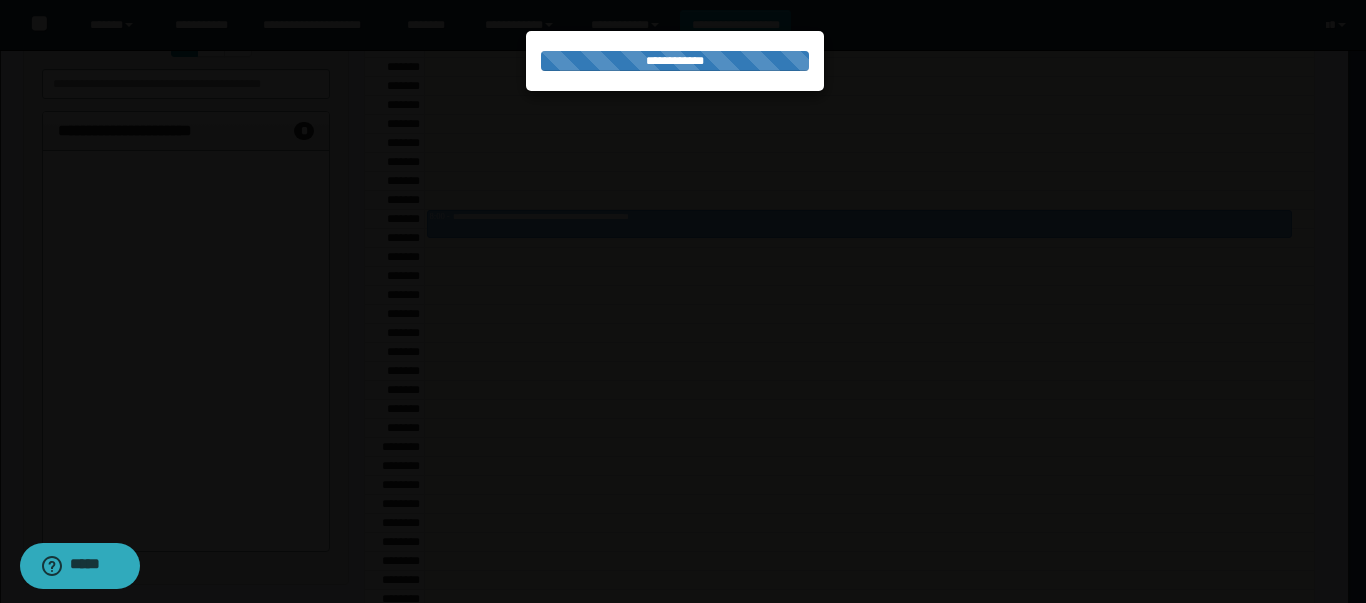 select on "******" 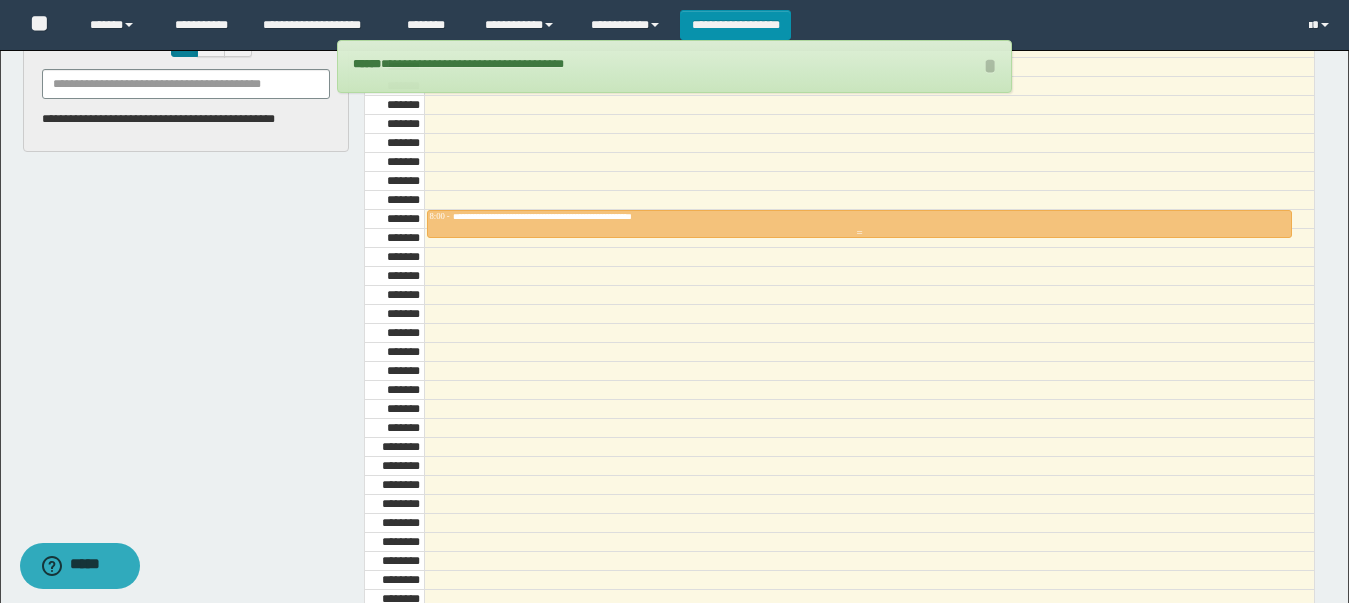 click on "**********" at bounding box center [577, 216] 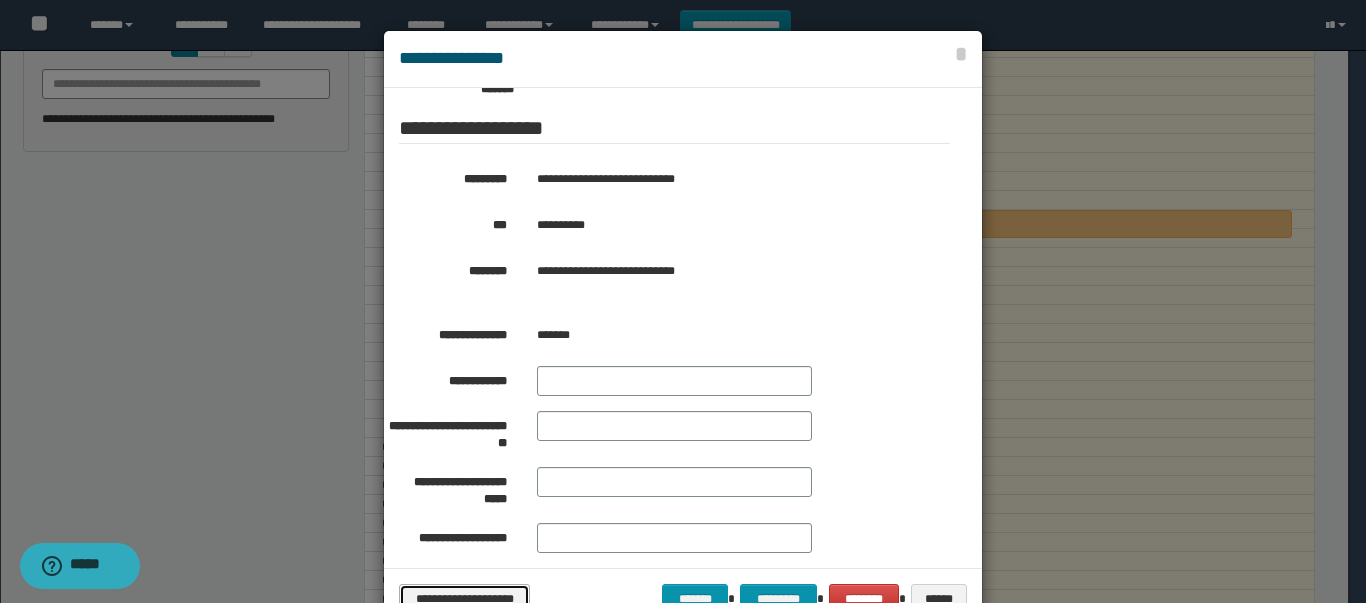 click on "**********" at bounding box center [464, 599] 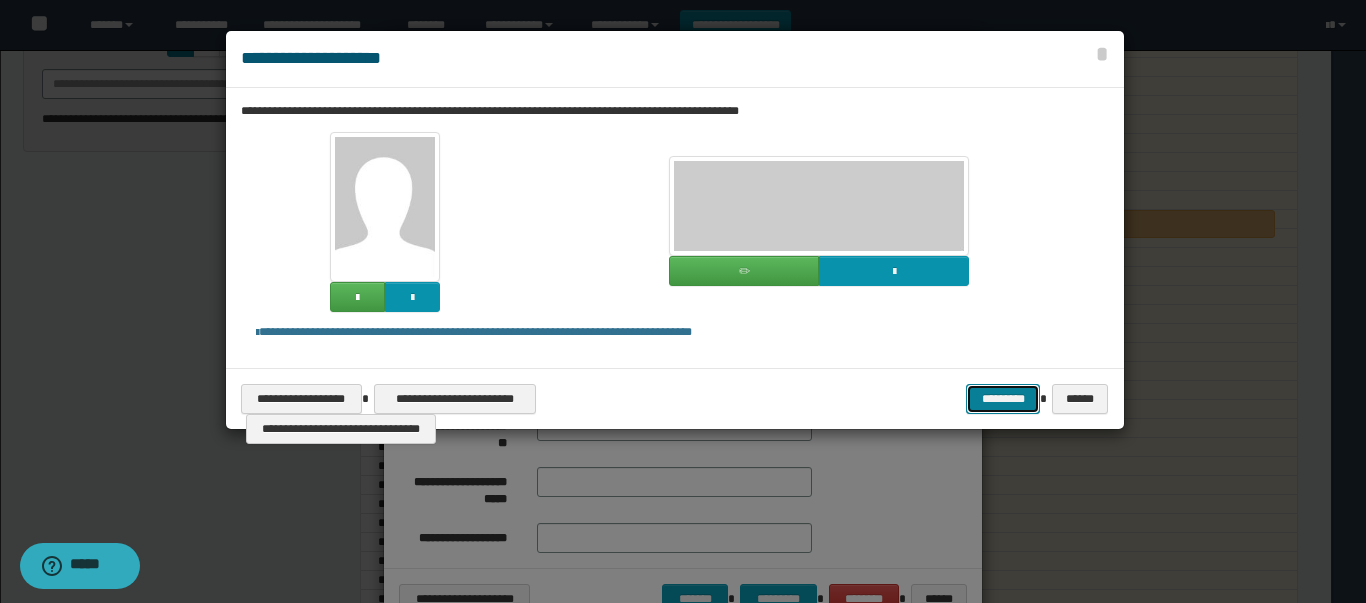 click on "*********" at bounding box center (1003, 399) 